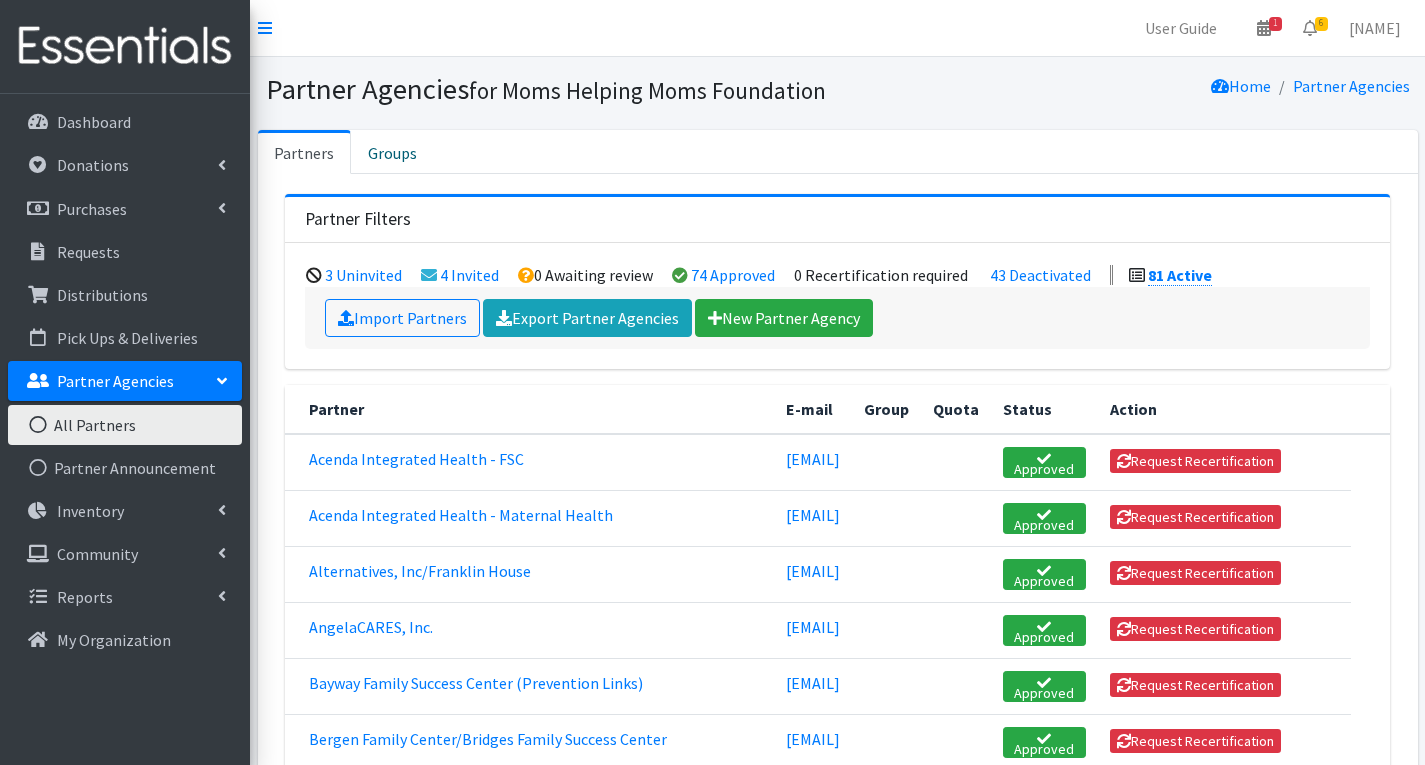 scroll, scrollTop: 382, scrollLeft: 0, axis: vertical 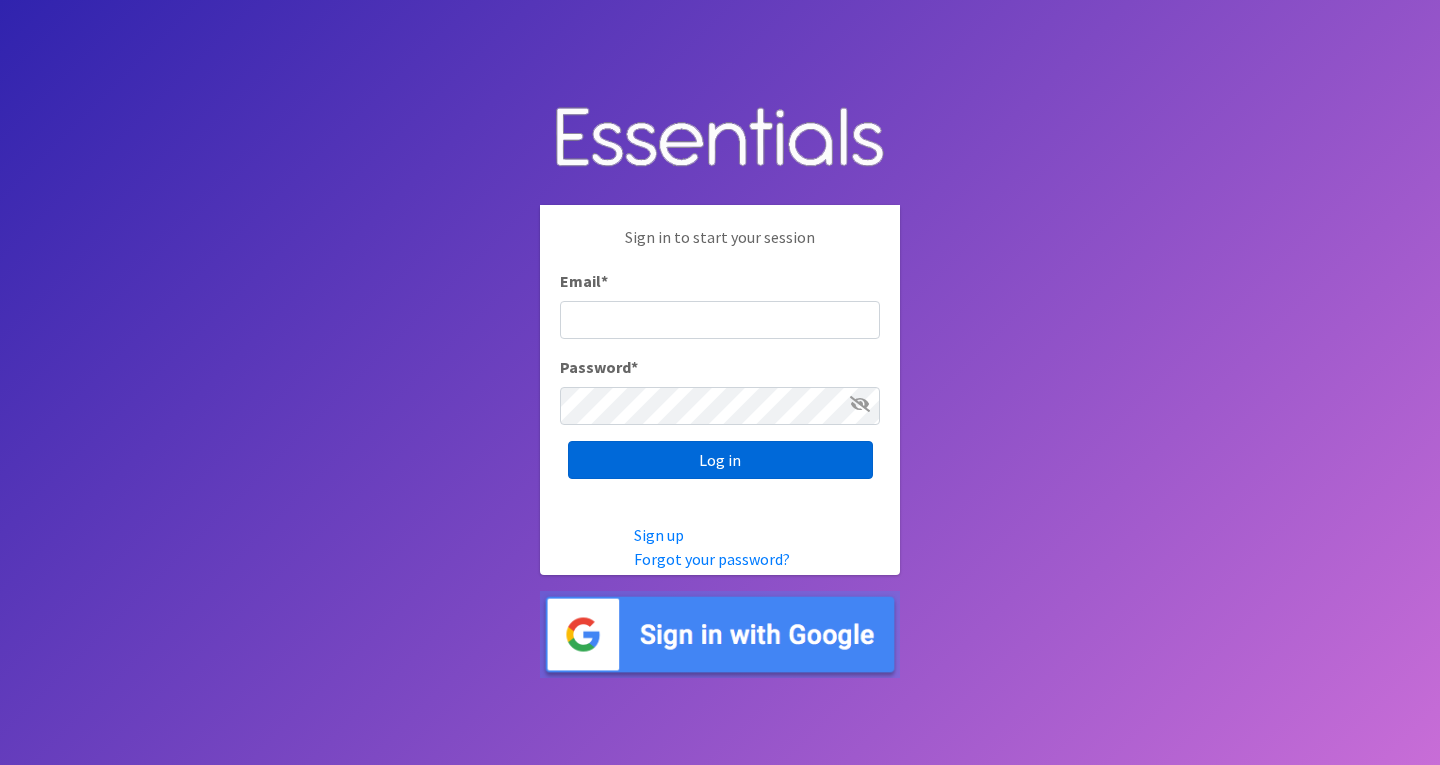 type on "[EMAIL]" 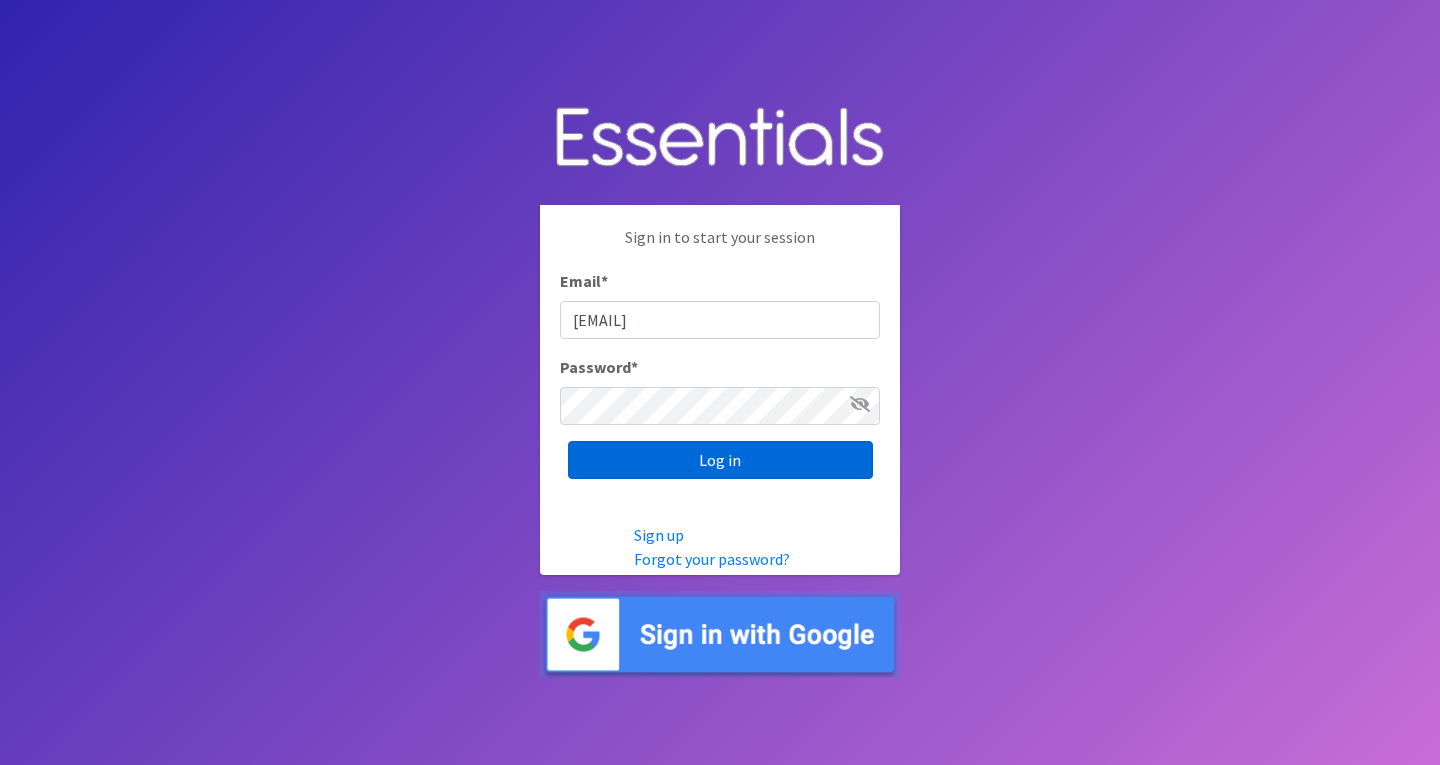 click on "Log in" at bounding box center (720, 460) 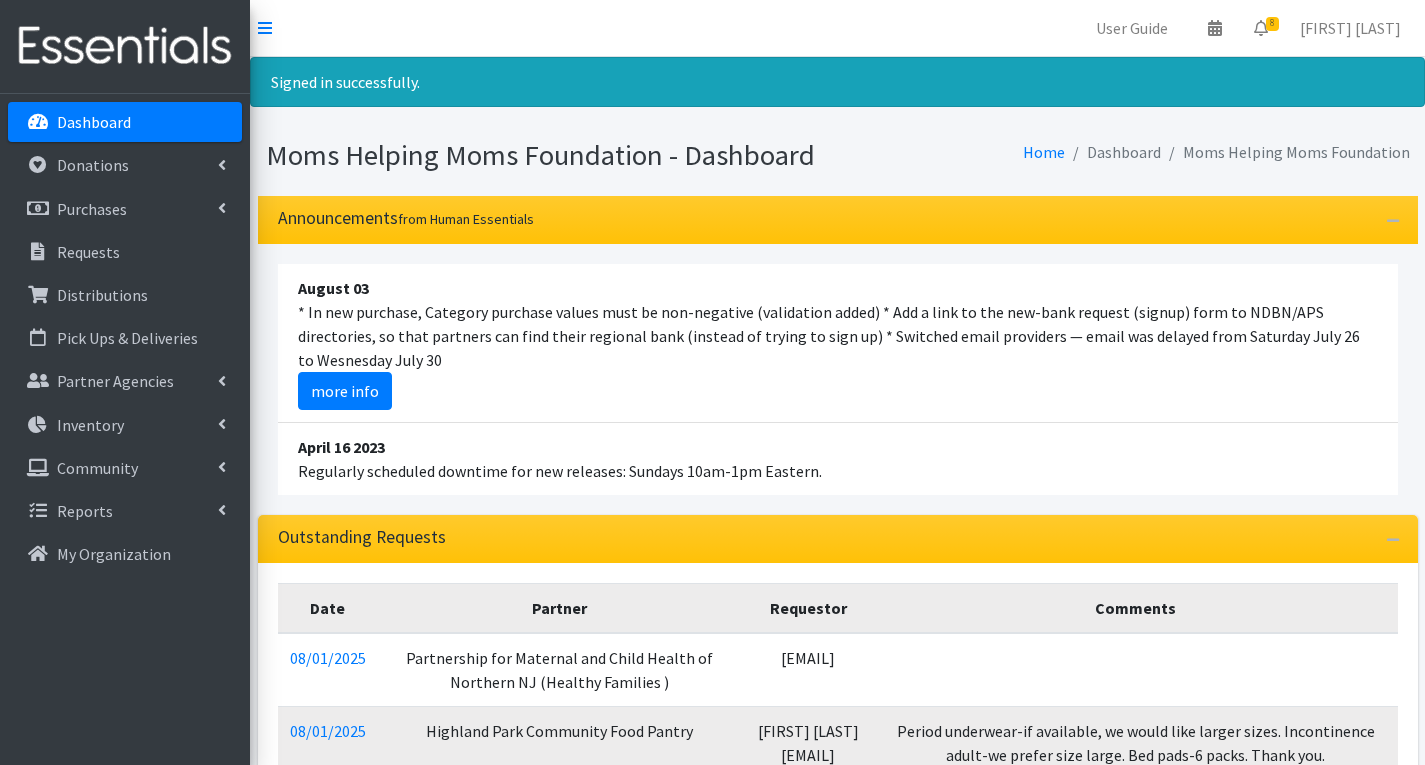 scroll, scrollTop: 0, scrollLeft: 0, axis: both 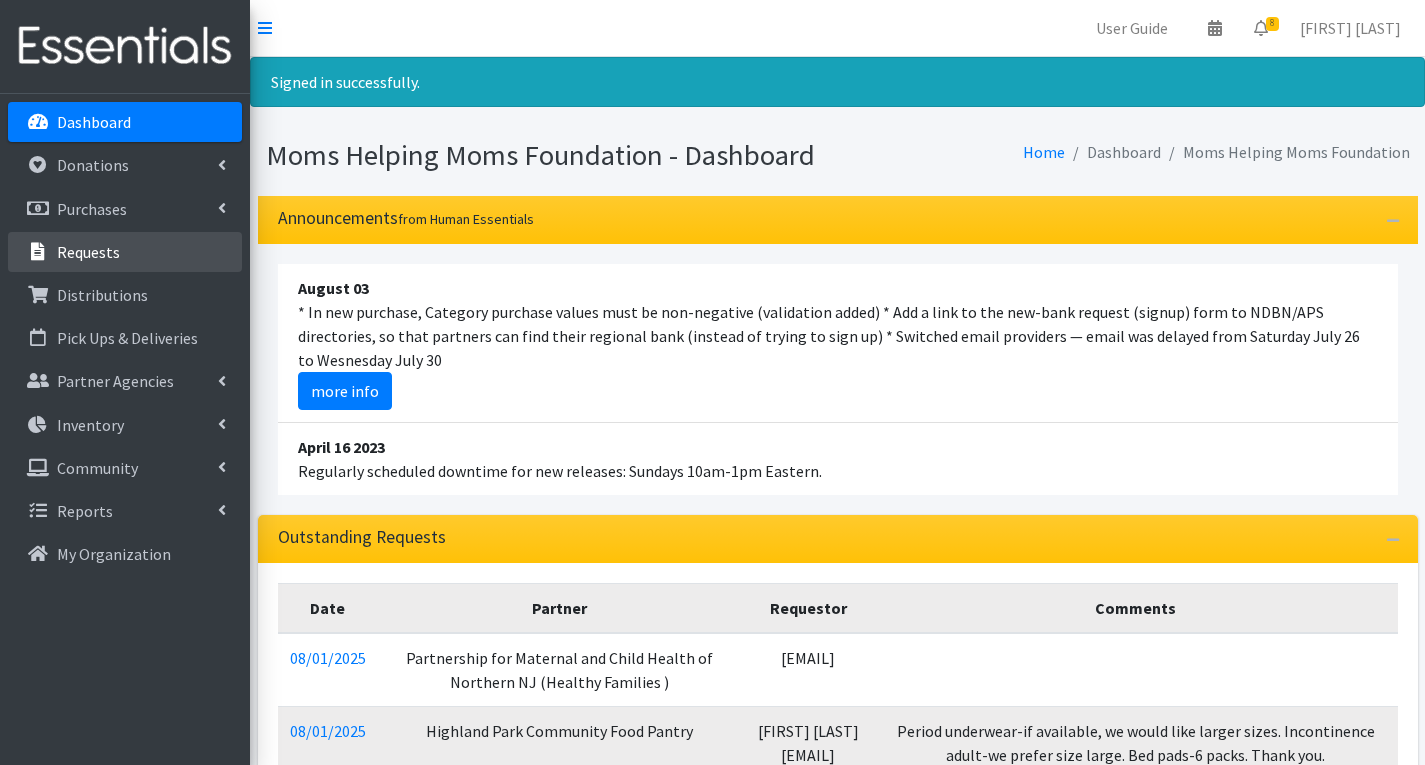 click on "Requests" at bounding box center [88, 252] 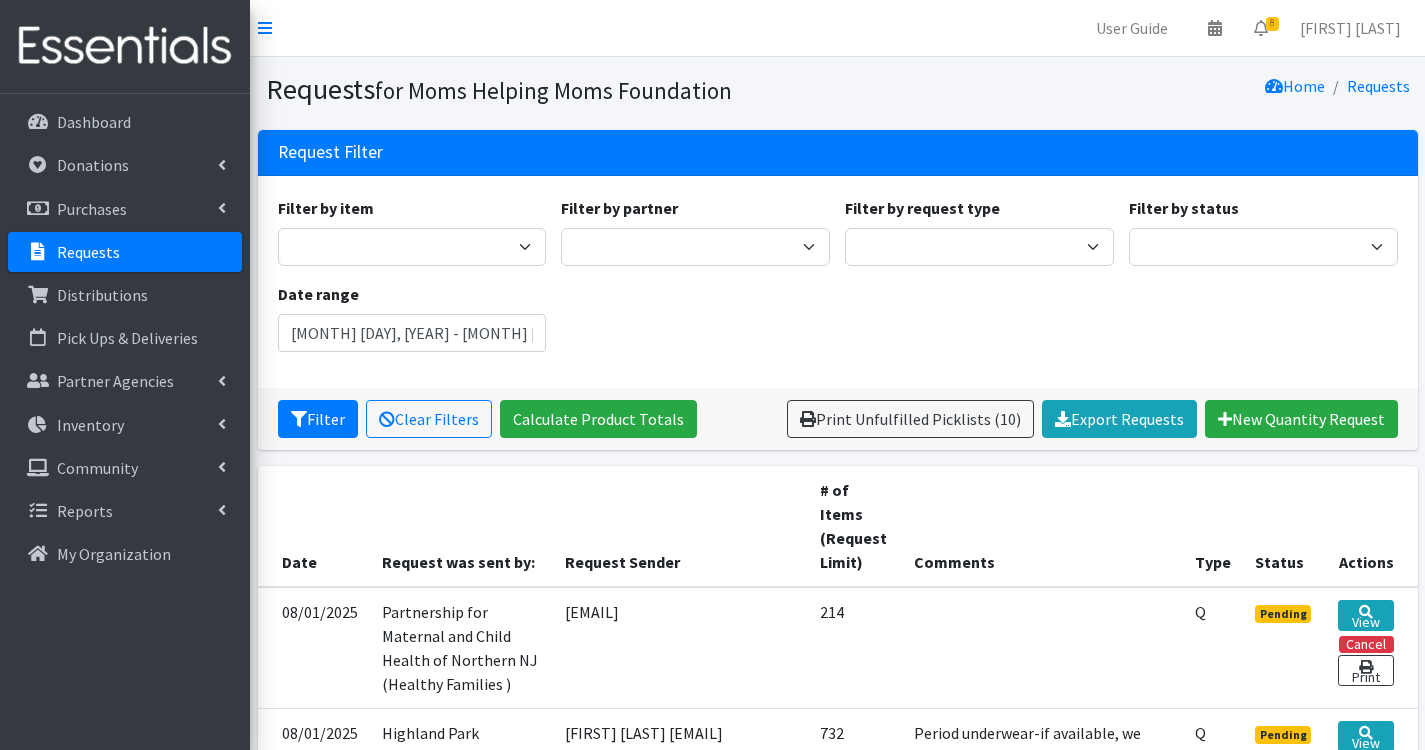 scroll, scrollTop: 0, scrollLeft: 0, axis: both 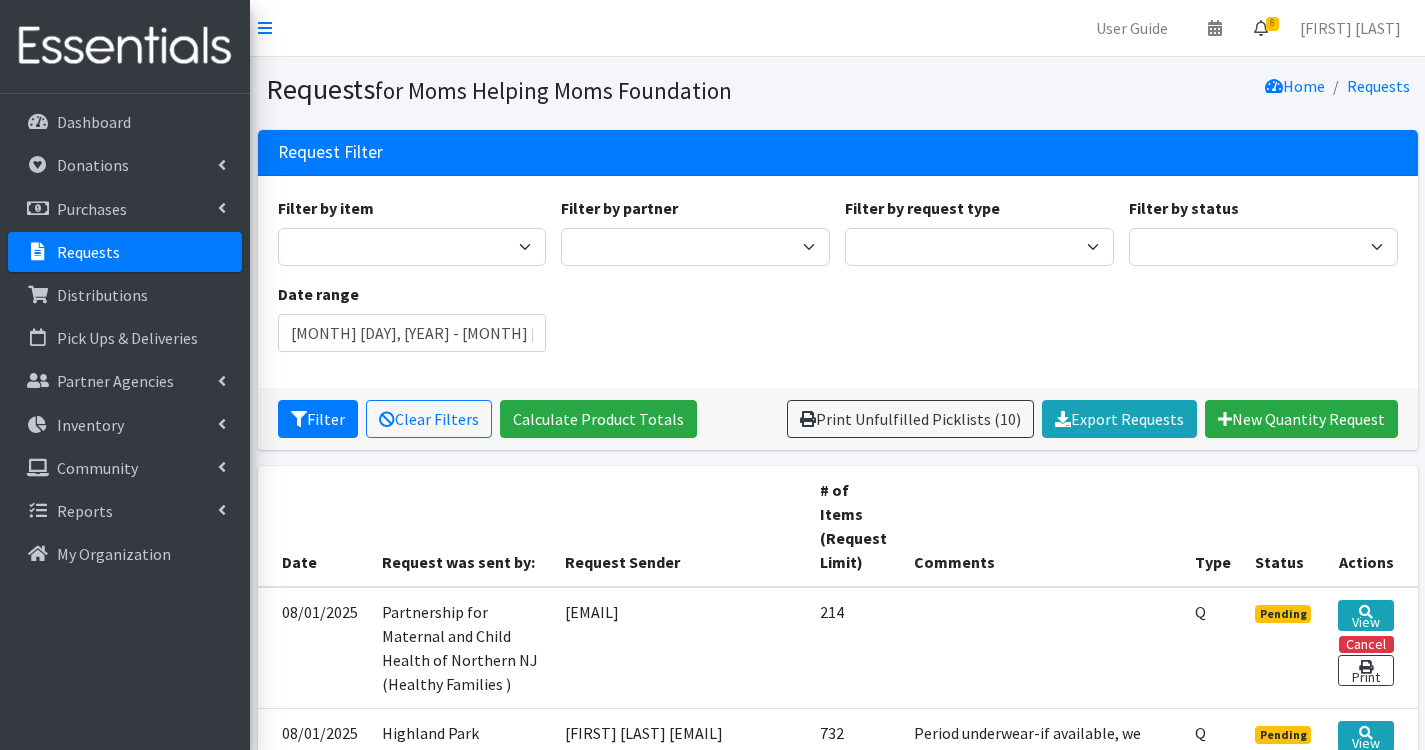 click on "8" at bounding box center (1272, 24) 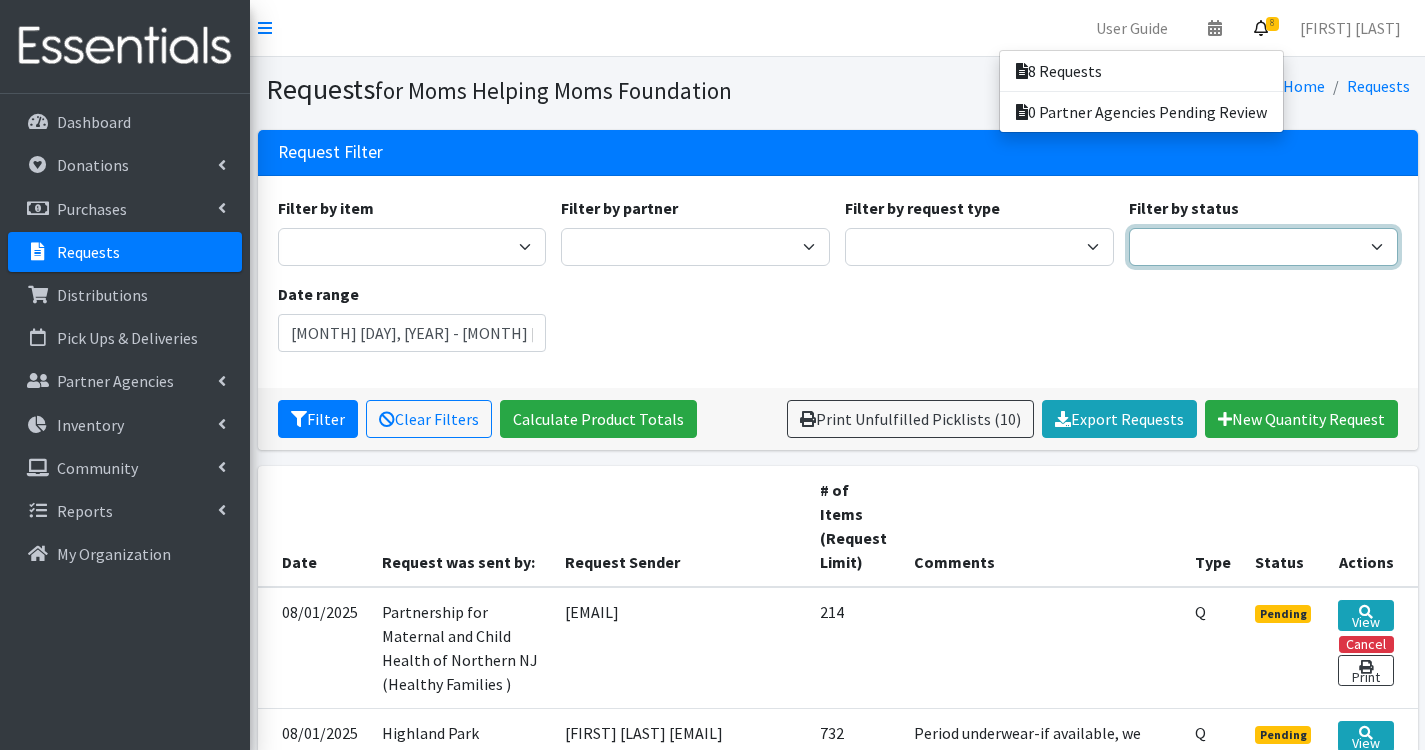 click on "Pending
Started
Fulfilled
Discarded" at bounding box center [1263, 247] 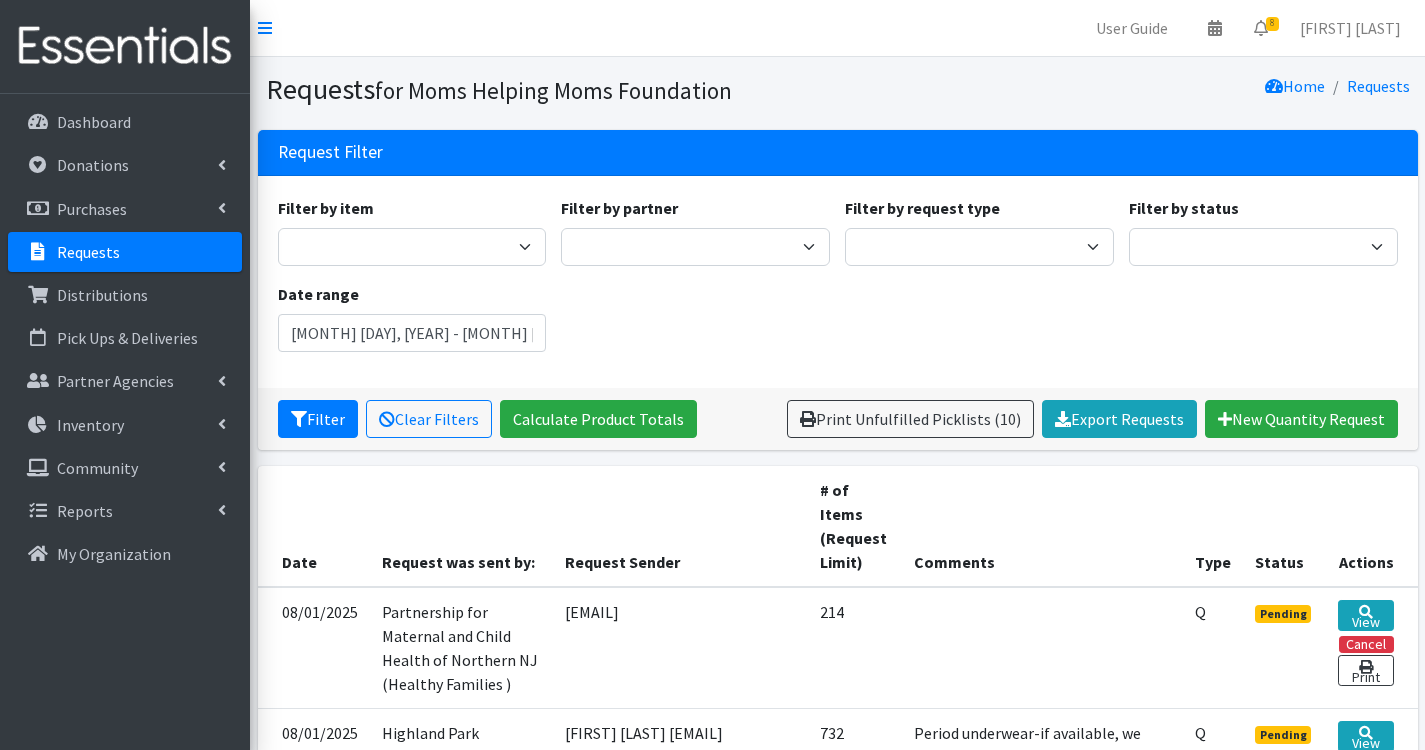 click on "Comments" at bounding box center (1042, 526) 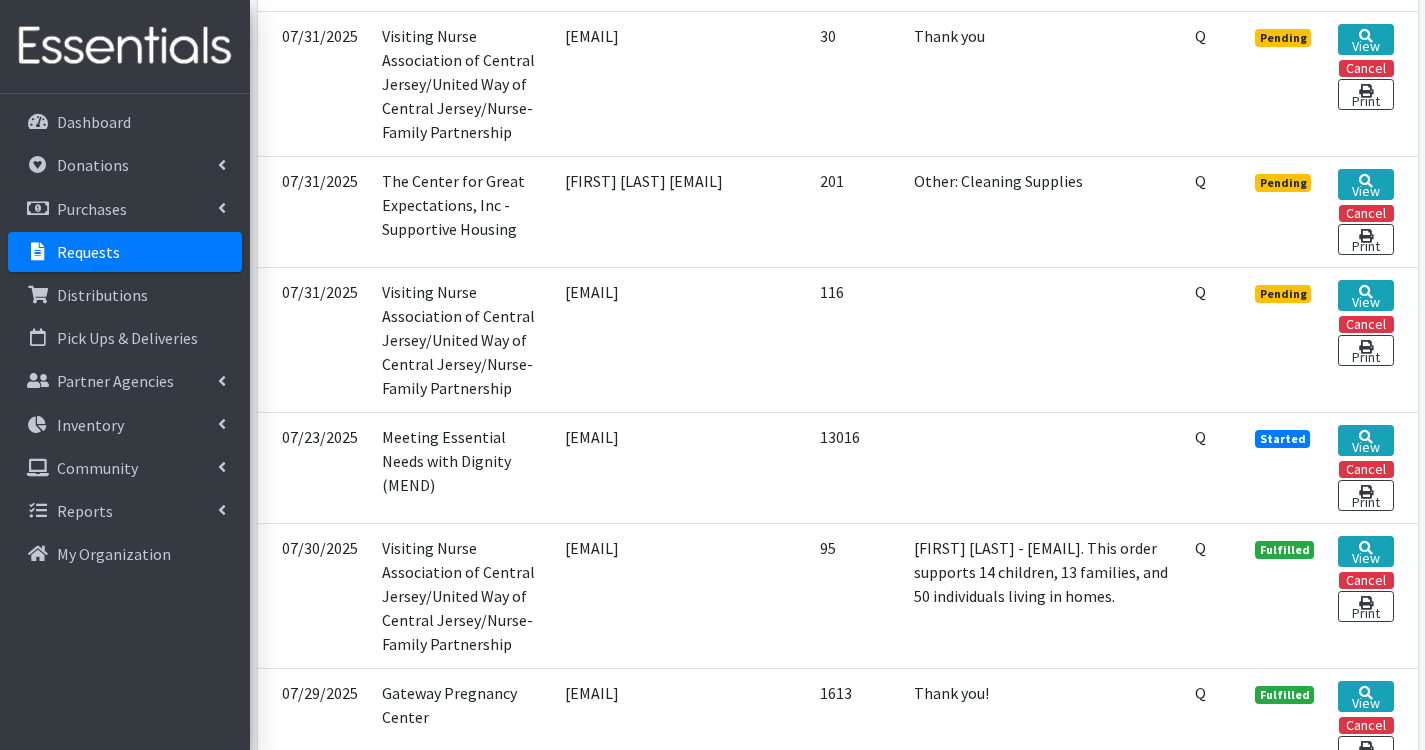 scroll, scrollTop: 1200, scrollLeft: 0, axis: vertical 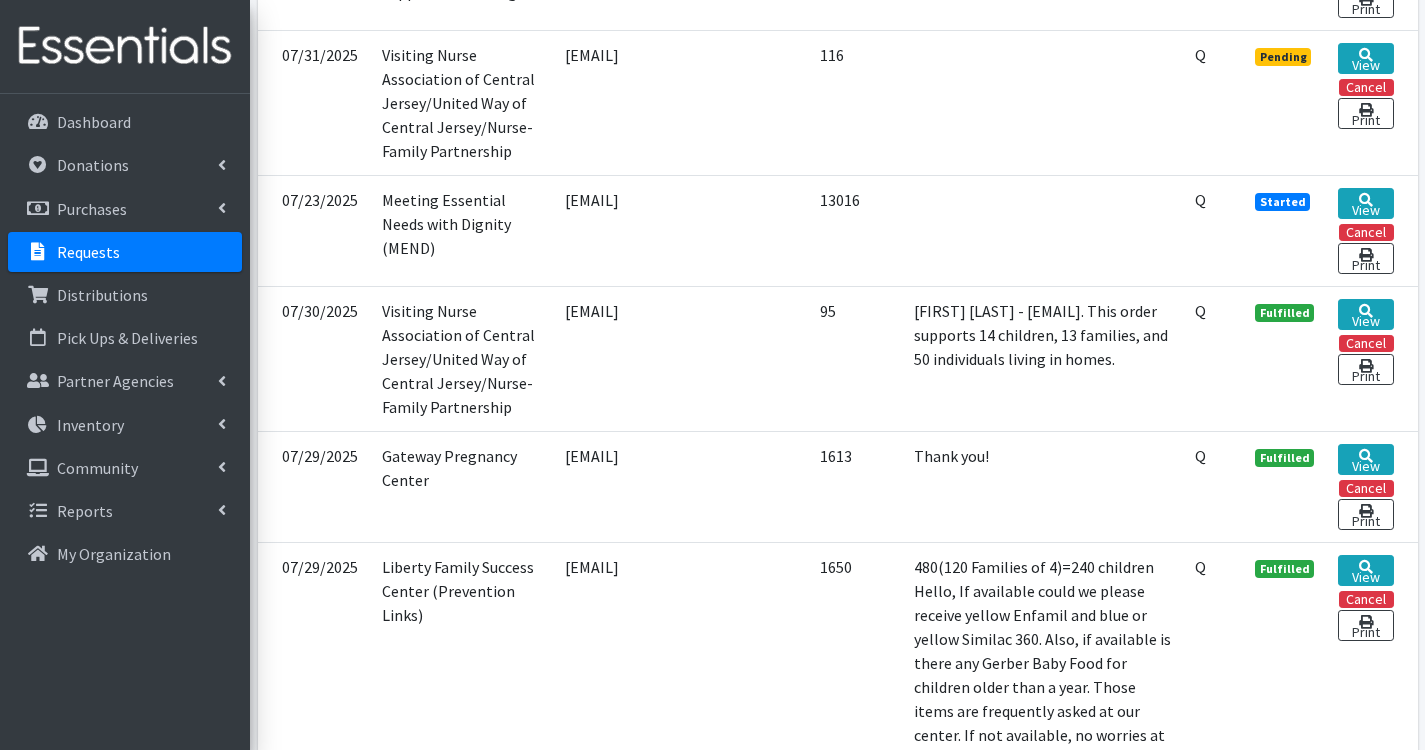 click at bounding box center [1042, 230] 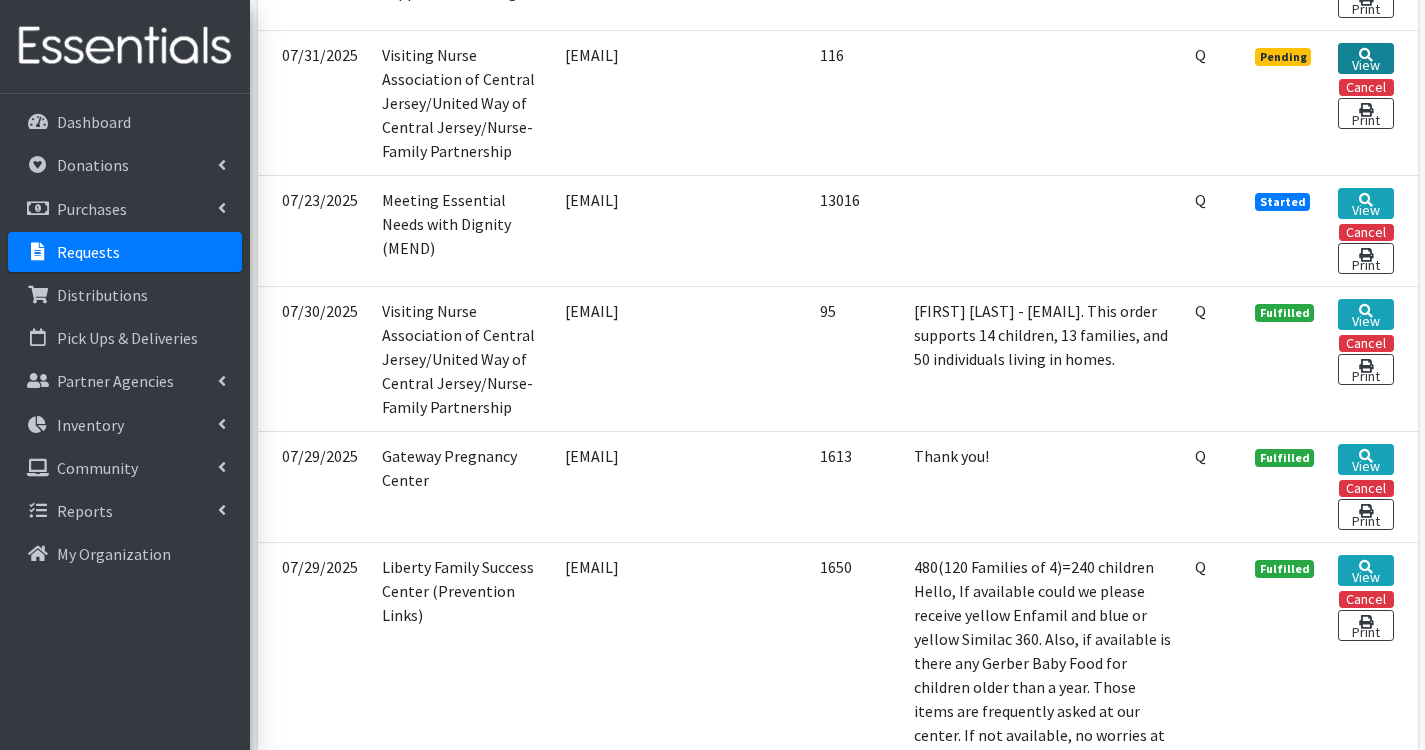 click at bounding box center [1366, 55] 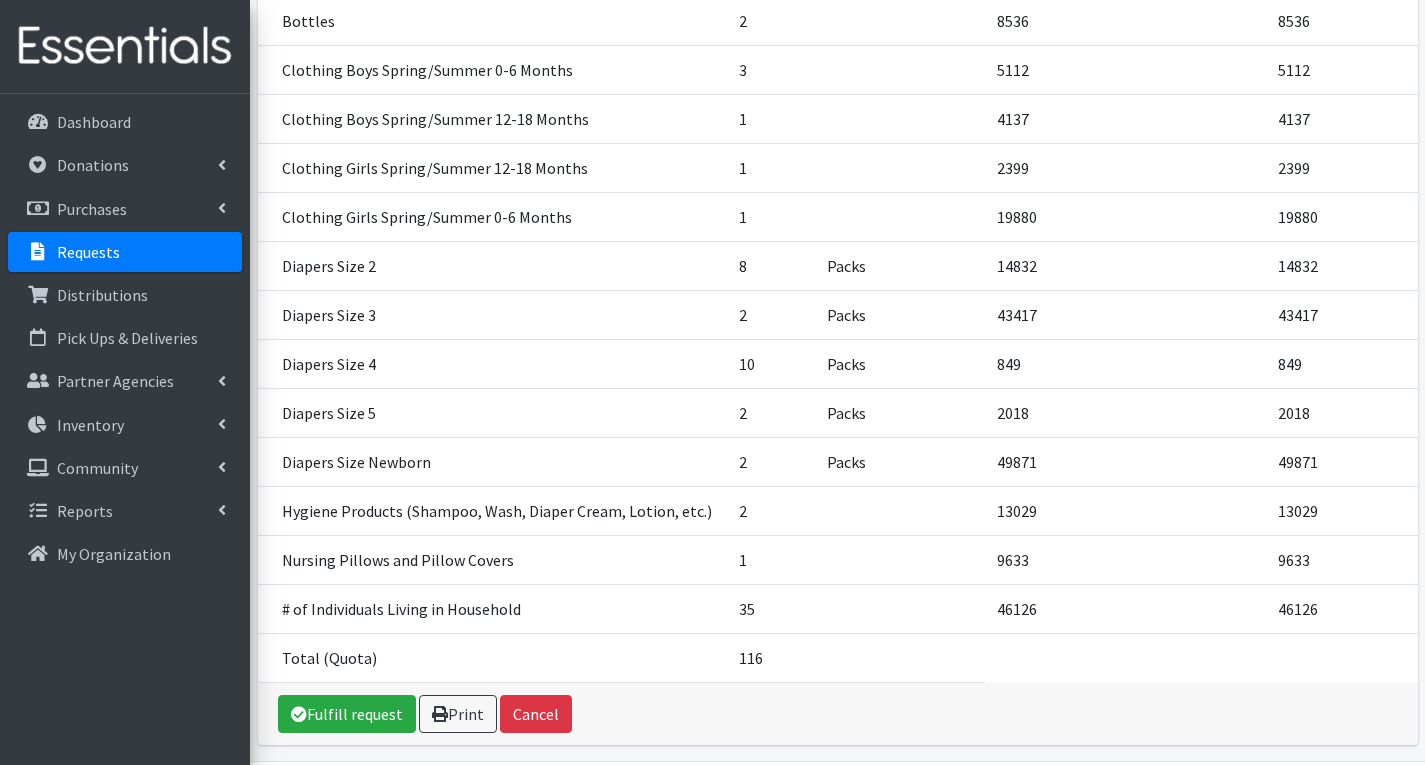scroll, scrollTop: 800, scrollLeft: 0, axis: vertical 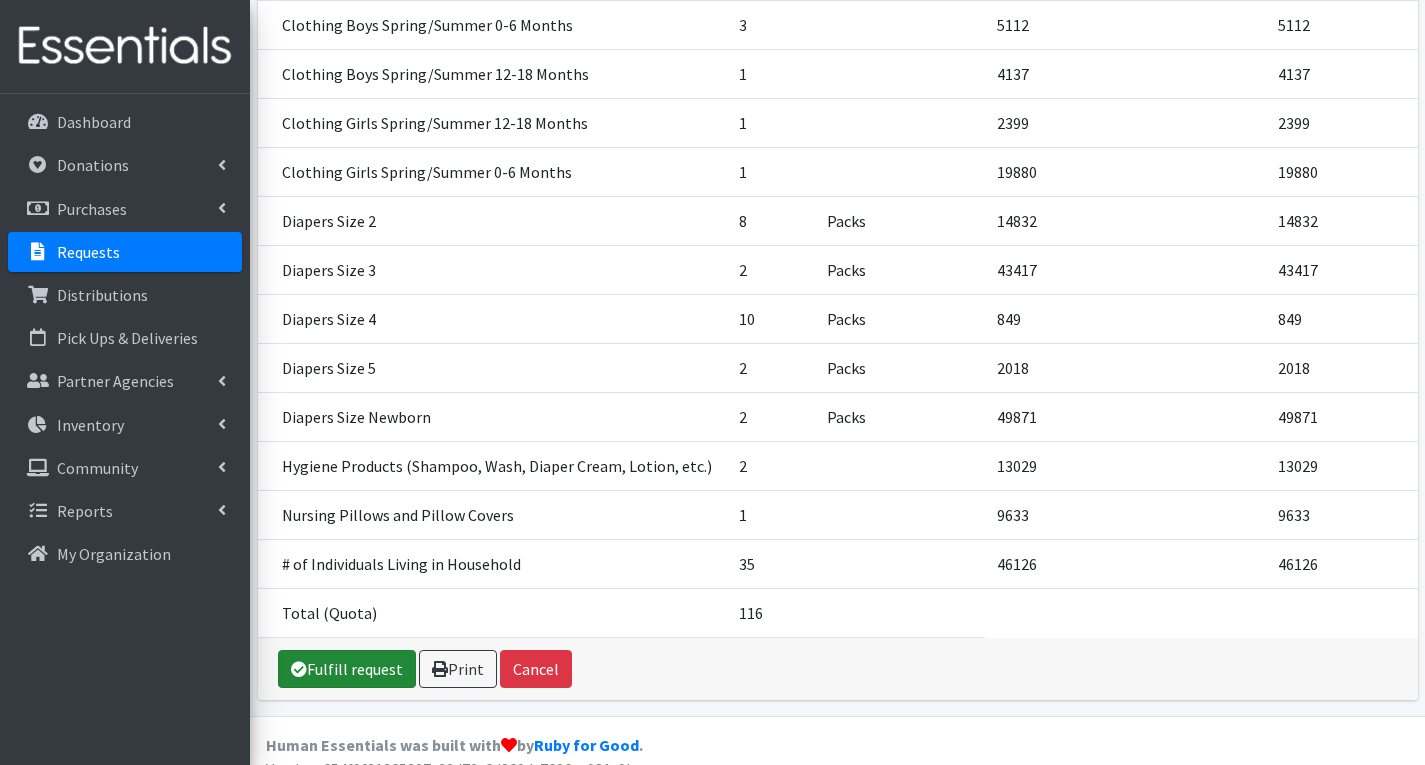 click on "Fulfill request" at bounding box center [347, 669] 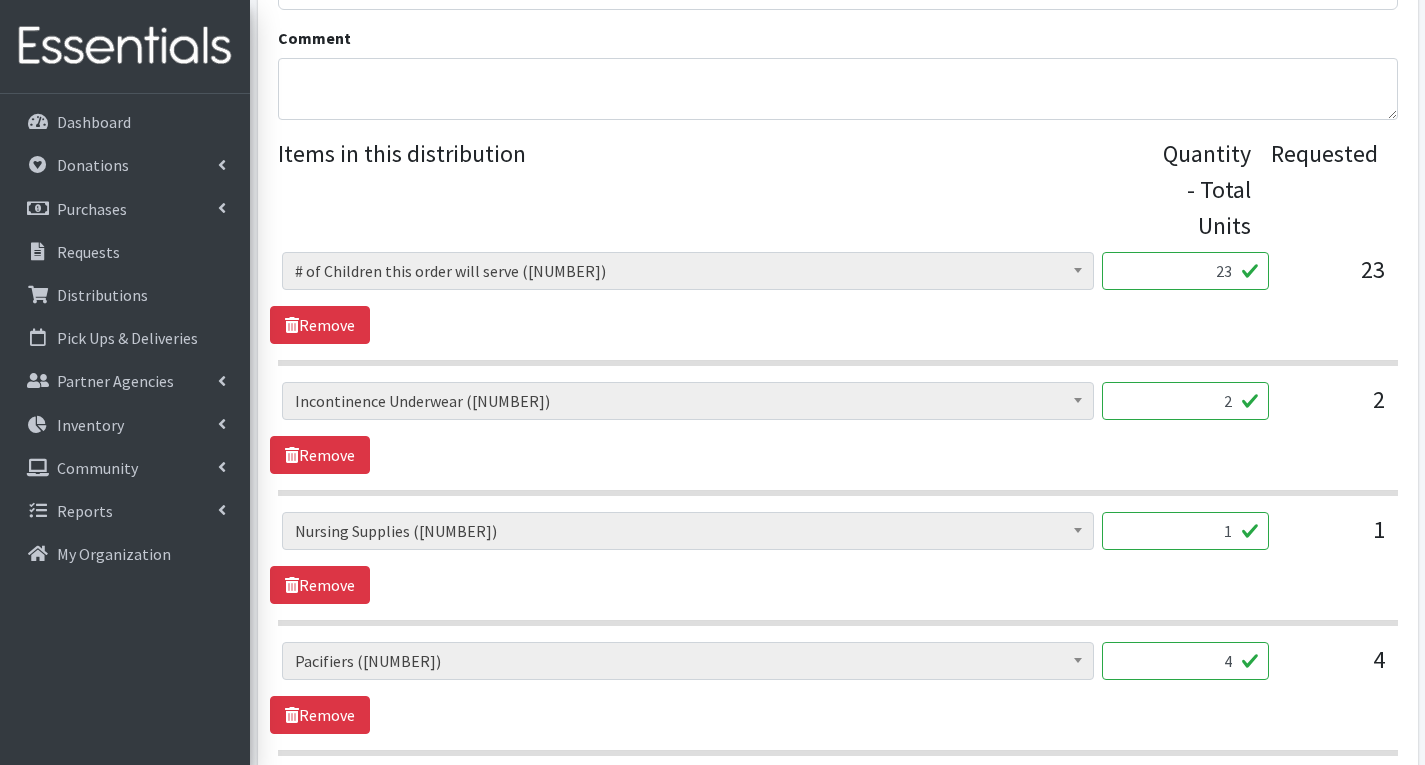 scroll, scrollTop: 800, scrollLeft: 0, axis: vertical 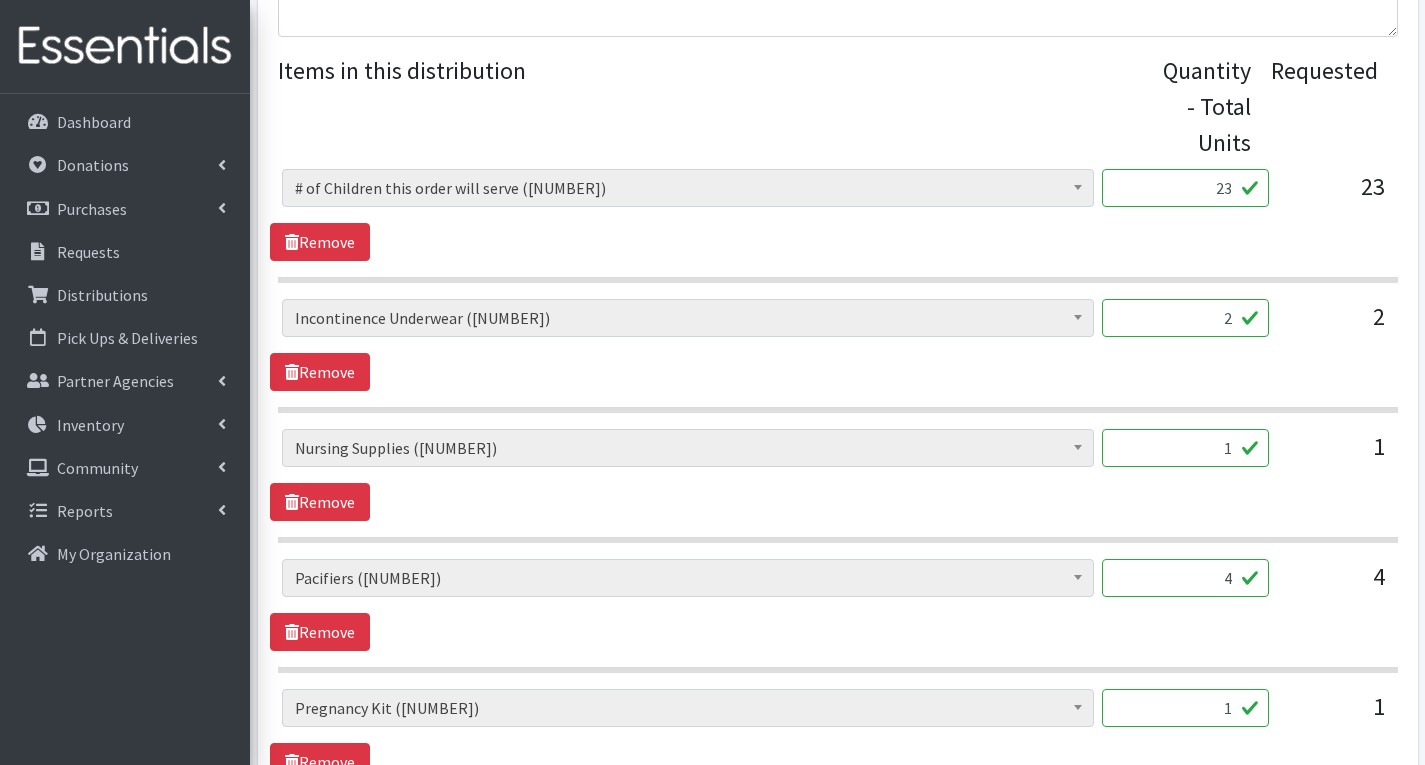 click on "2" at bounding box center [1185, 318] 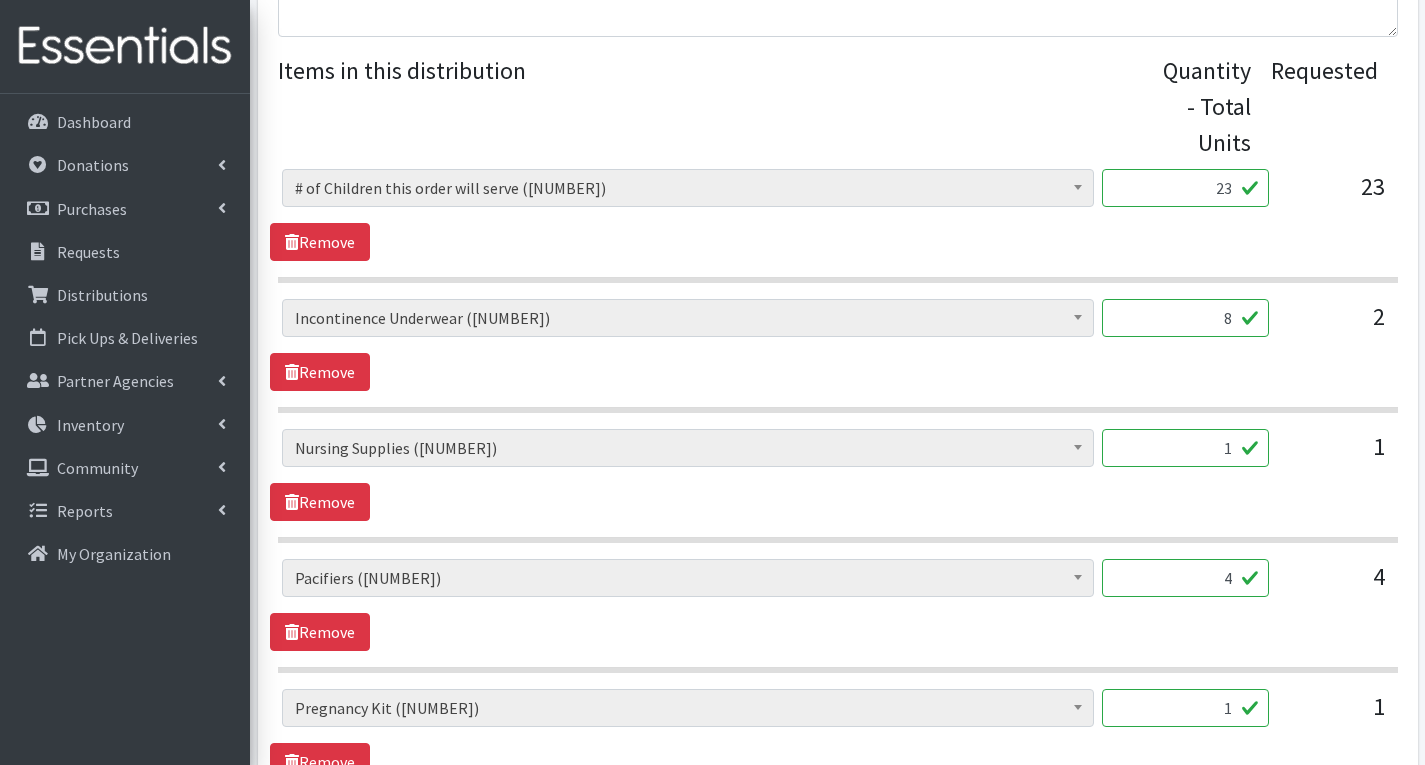 type on "8" 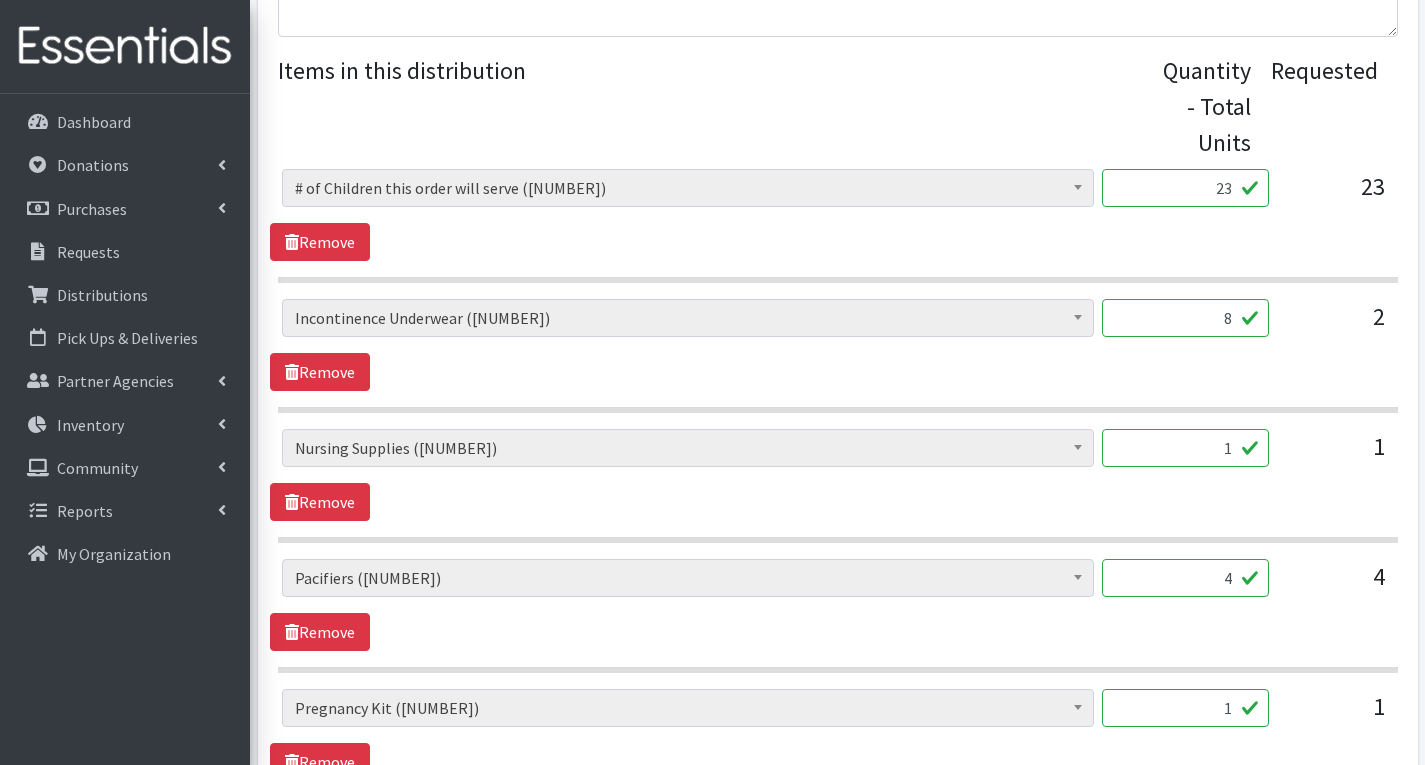 click on "# of Children this order will serve ([NUMBER])
# of Individuals Living in Household ([NUMBER])
Activity Mat ([NUMBER])
Baby Carriers ([NUMBER])
Bath Tubs ([NUMBER])
Bed Pads ([NUMBER])
Bibs ([NUMBER])
Birthday Box - Boy ([NUMBER])
Birthday Box - Girl ([NUMBER])
Blankets/Swaddlers/Sleepsacks ([NUMBER])
Books ([NUMBER])
Bottles ([NUMBER])
Breast Pump ([NUMBER])
Bundle Me's ([NUMBER])
Car Seat - 3in1 up to 80 lbs. ([NUMBER])
Car Seat - Infant up to 22lbs. w/ handle ([NUMBER])" at bounding box center [837, 475] 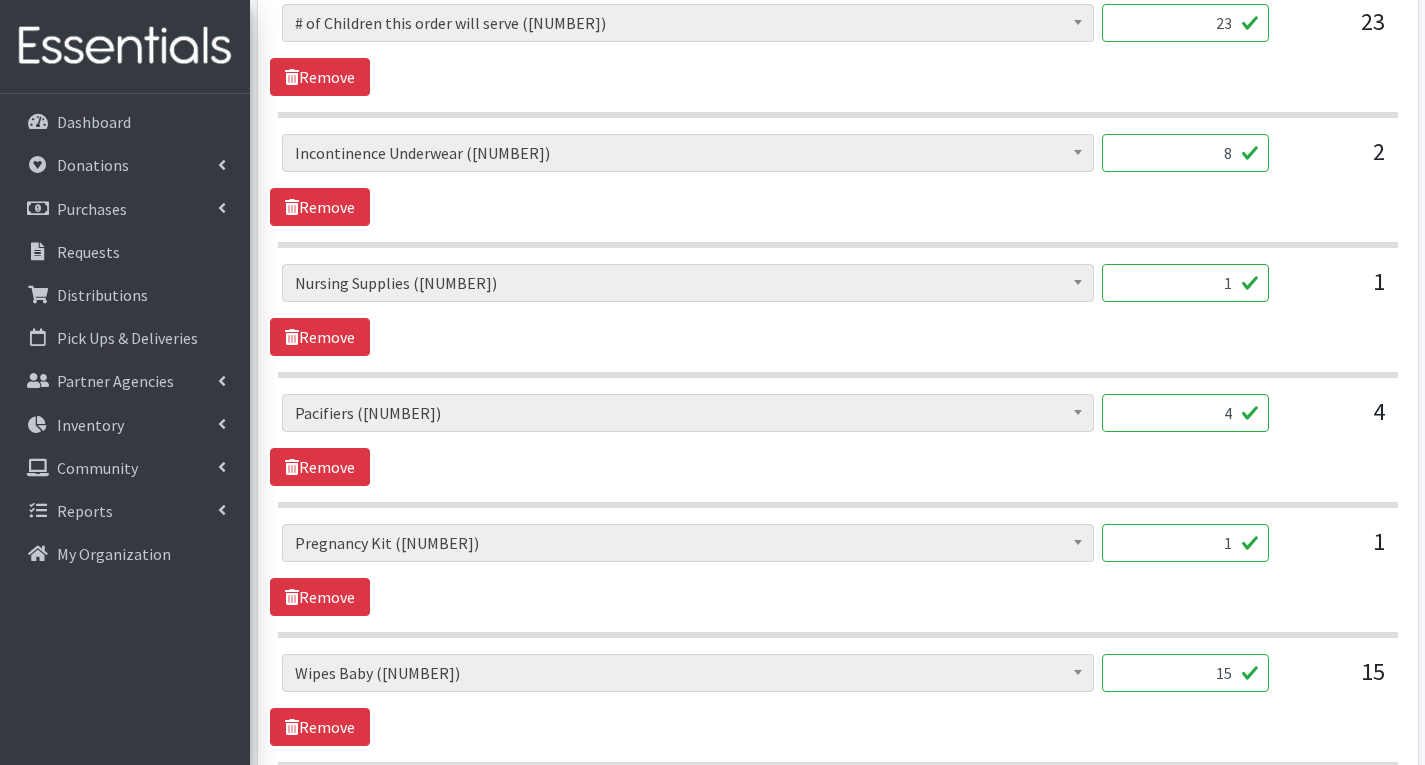 scroll, scrollTop: 1000, scrollLeft: 0, axis: vertical 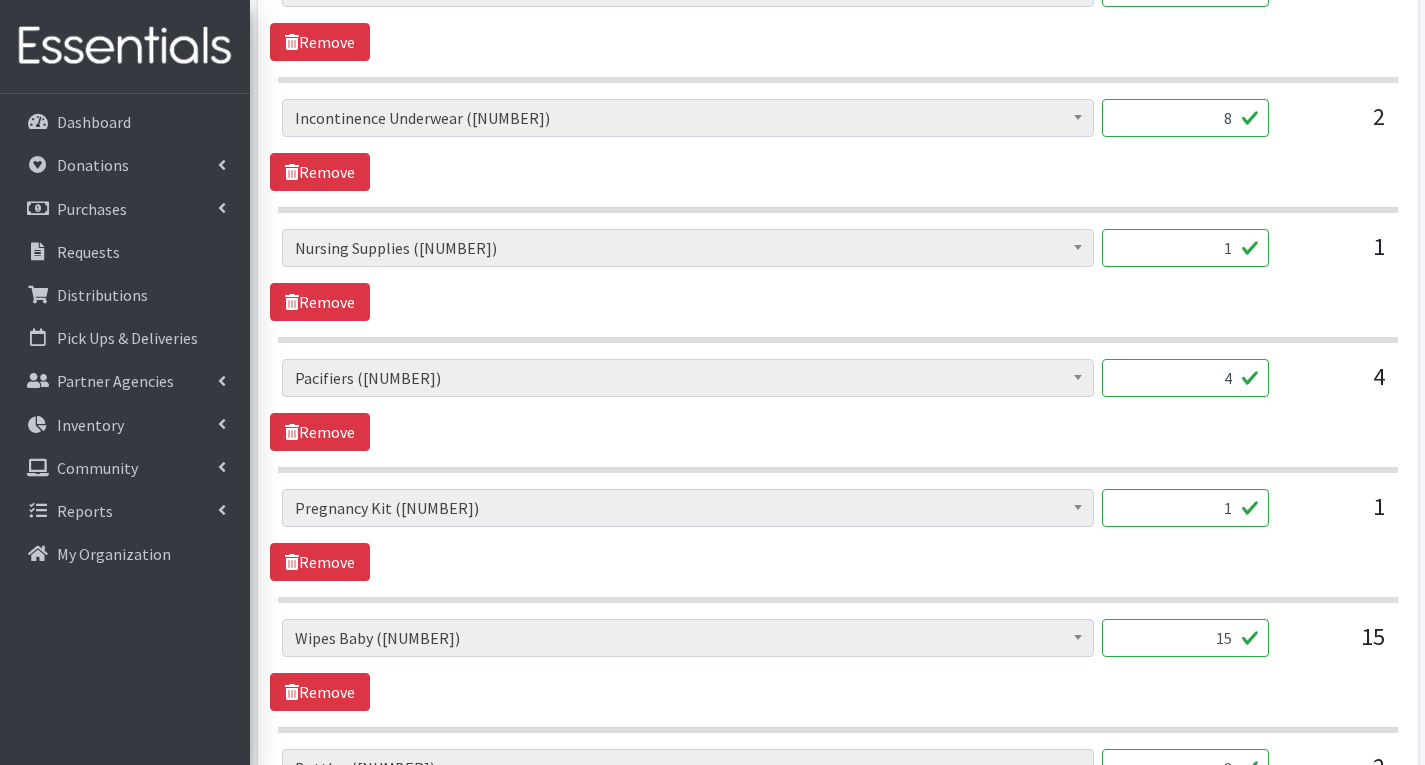 click on "1" at bounding box center (1185, 508) 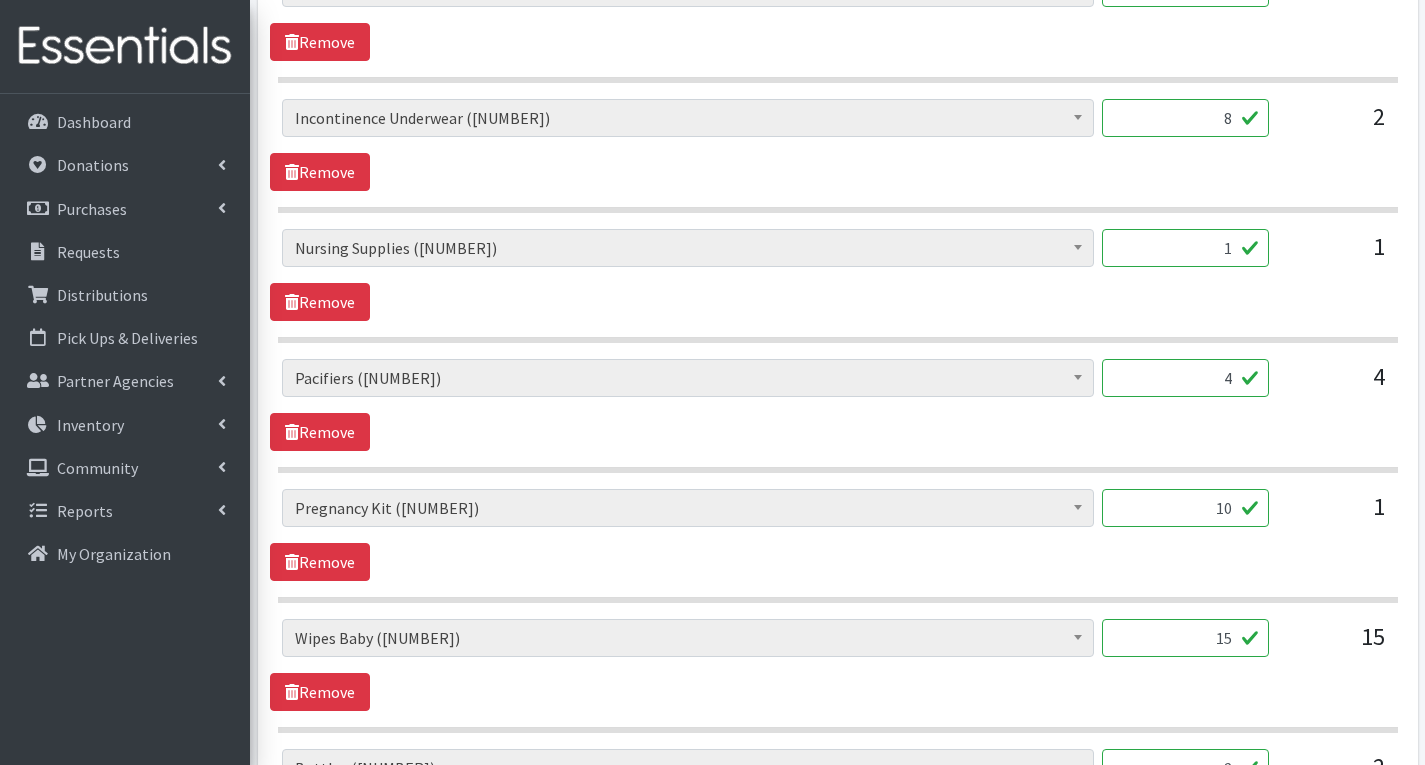 type on "10" 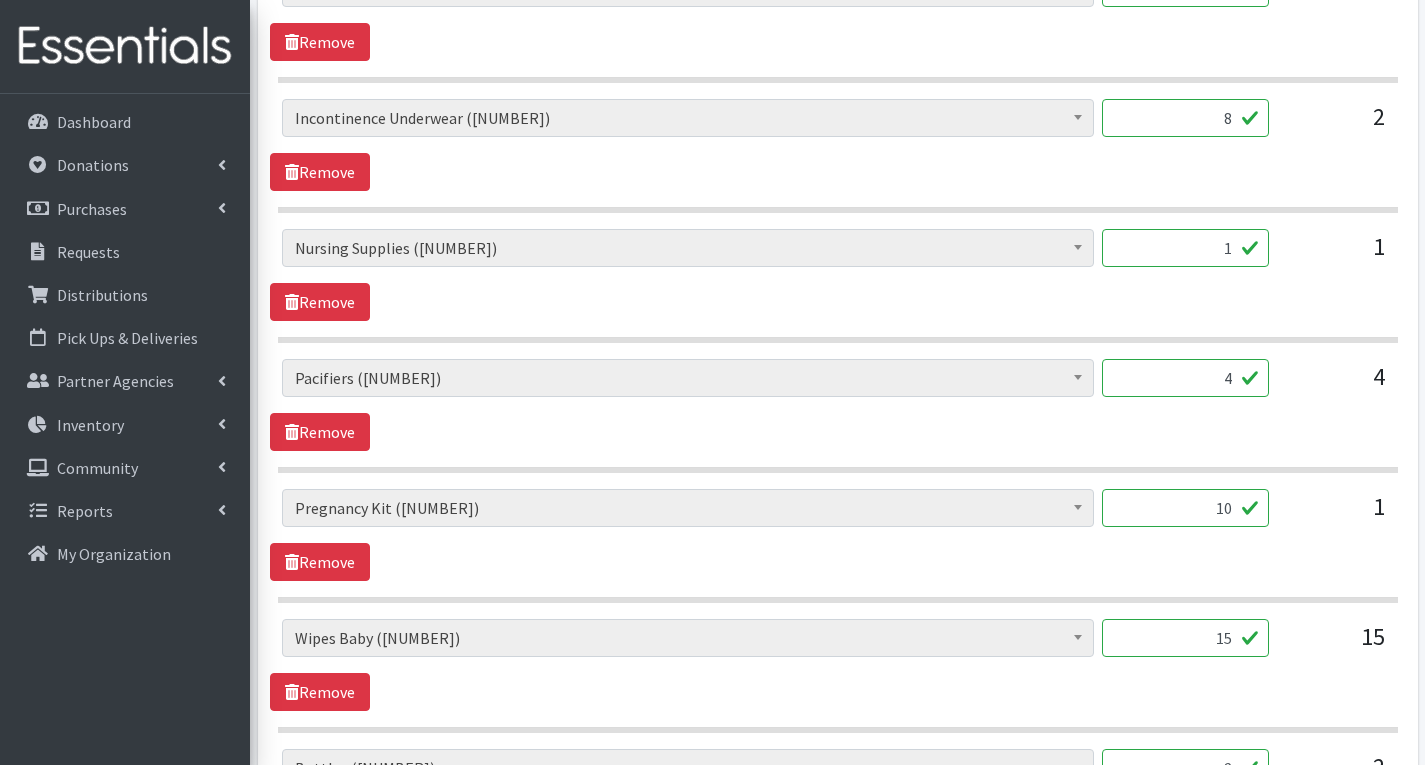 click on "1" at bounding box center [1185, 248] 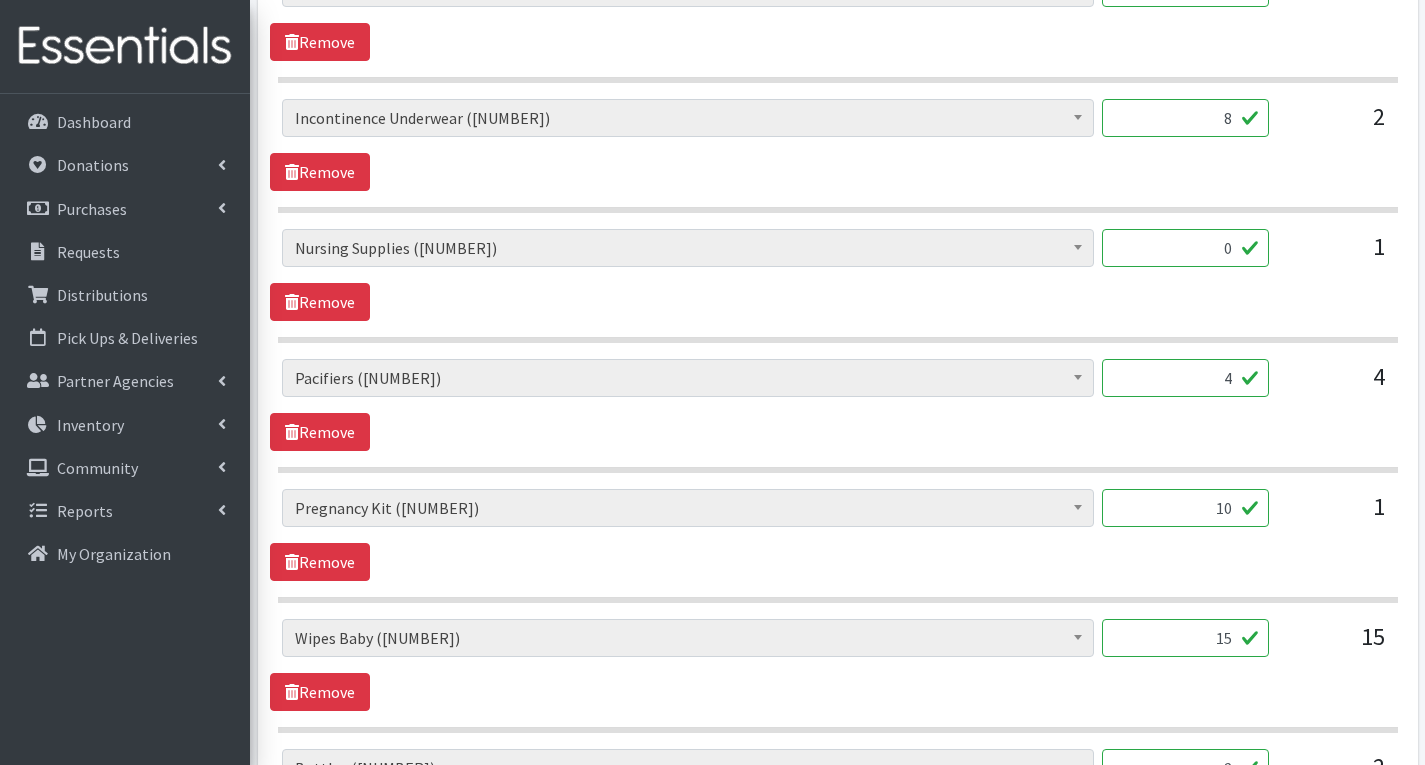 type on "0" 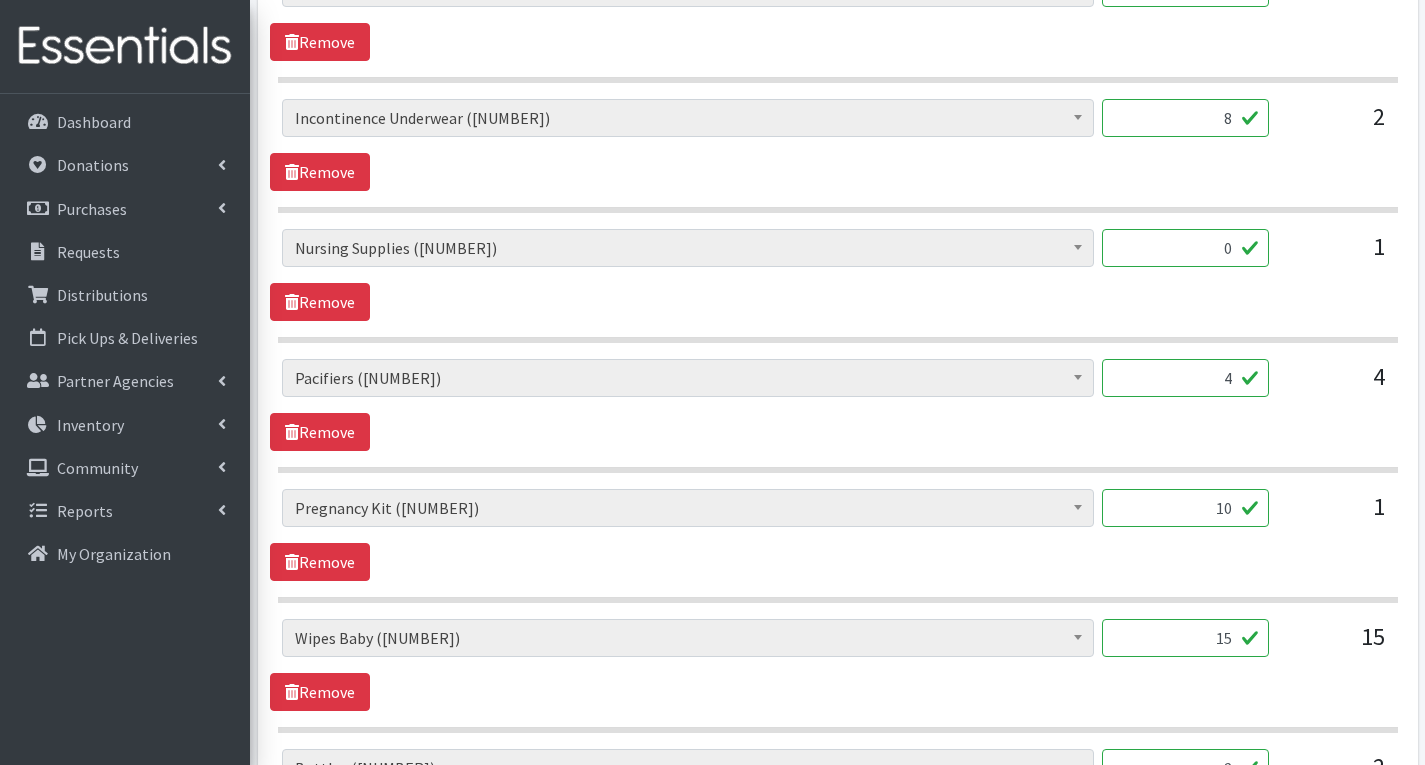 click on "10" at bounding box center (1185, 508) 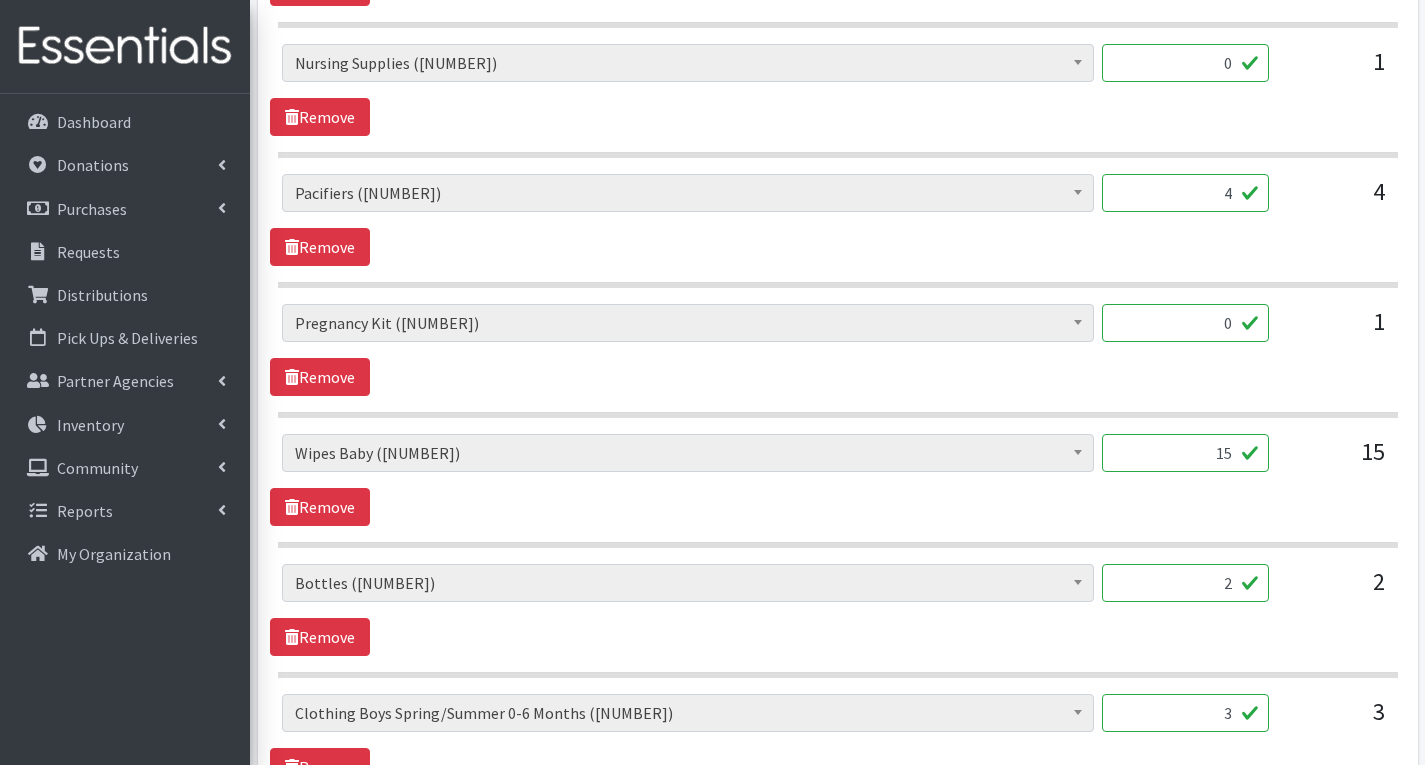 scroll, scrollTop: 1200, scrollLeft: 0, axis: vertical 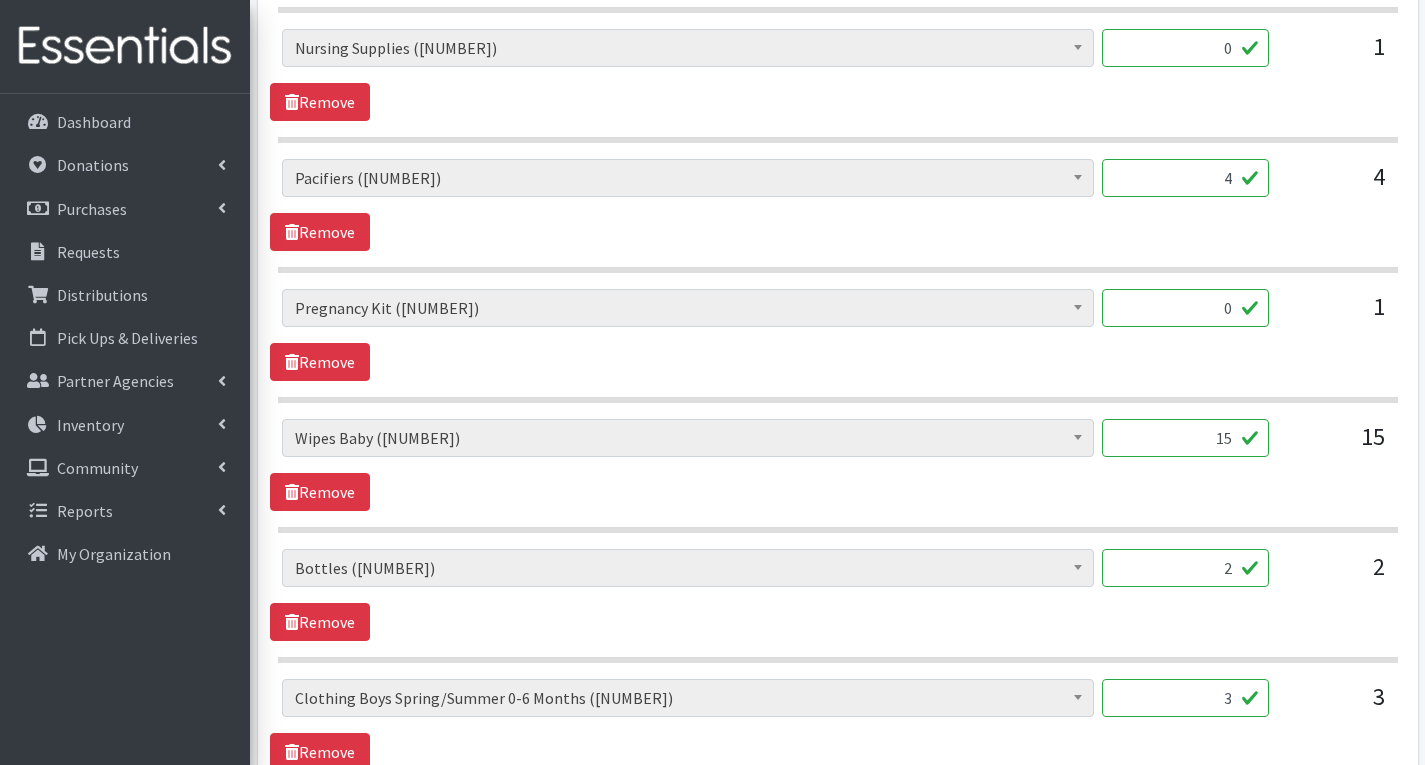 type on "0" 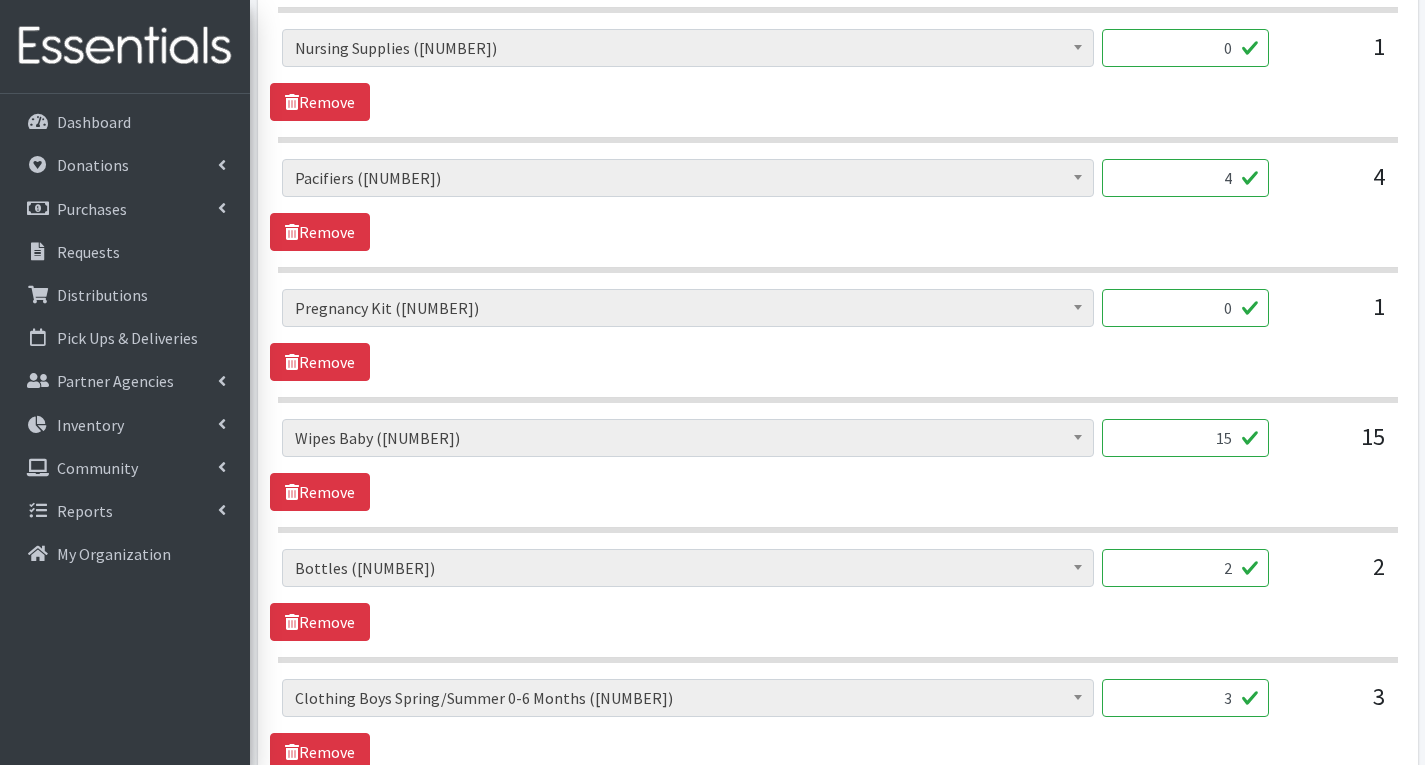 click on "# of Children this order will serve ([NUMBER])
# of Individuals Living in Household ([NUMBER])
Activity Mat ([NUMBER])
Baby Carriers ([NUMBER])
Bath Tubs ([NUMBER])
Bed Pads ([NUMBER])
Bibs ([NUMBER])
Birthday Box - Boy ([NUMBER])
Birthday Box - Girl ([NUMBER])
Blankets/Swaddlers/Sleepsacks ([NUMBER])
Books ([NUMBER])
Bottles ([NUMBER])
Breast Pump ([NUMBER])
Bundle Me's ([NUMBER])
Car Seat - 3in1 up to 80 lbs. ([NUMBER])
Car Seat - Infant up to 22lbs. w/ handle ([NUMBER])" at bounding box center [837, 465] 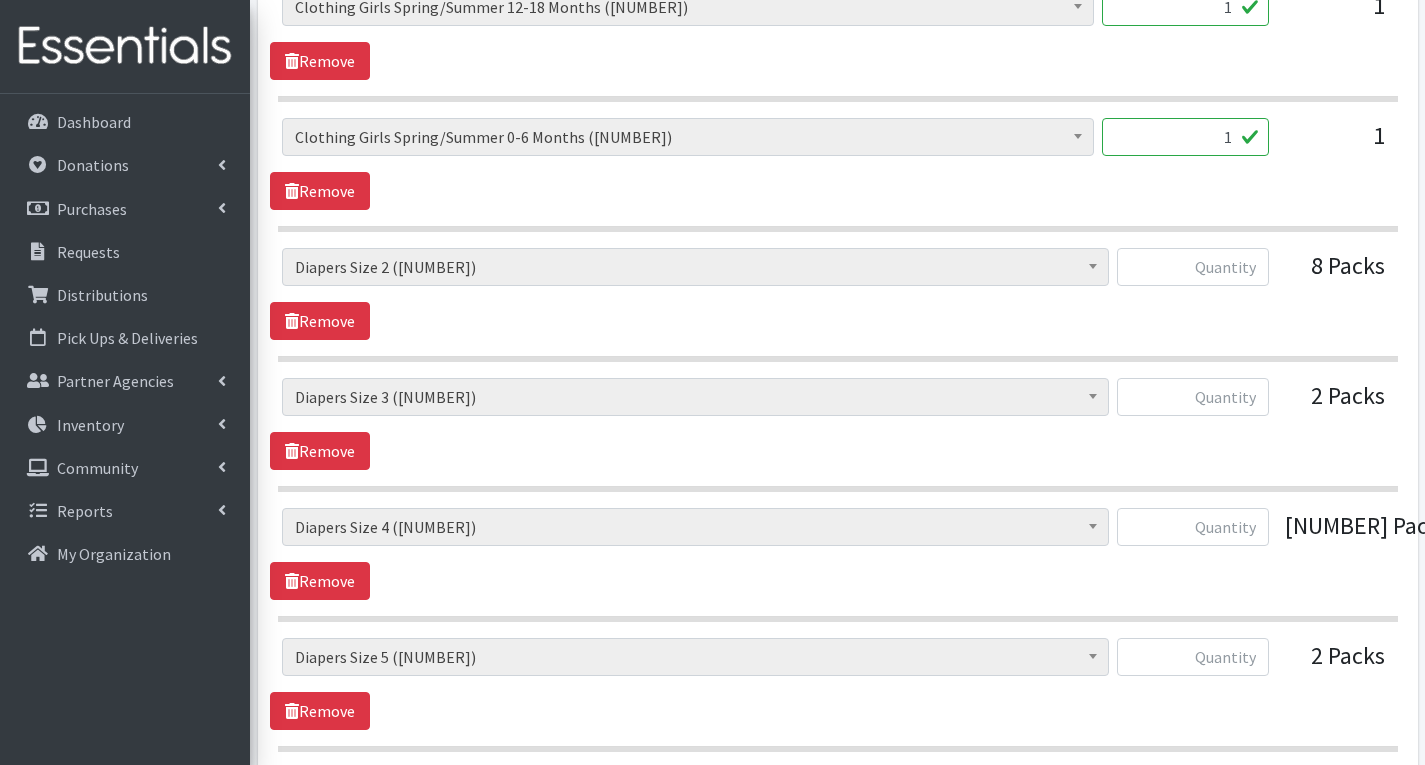 scroll, scrollTop: 2200, scrollLeft: 0, axis: vertical 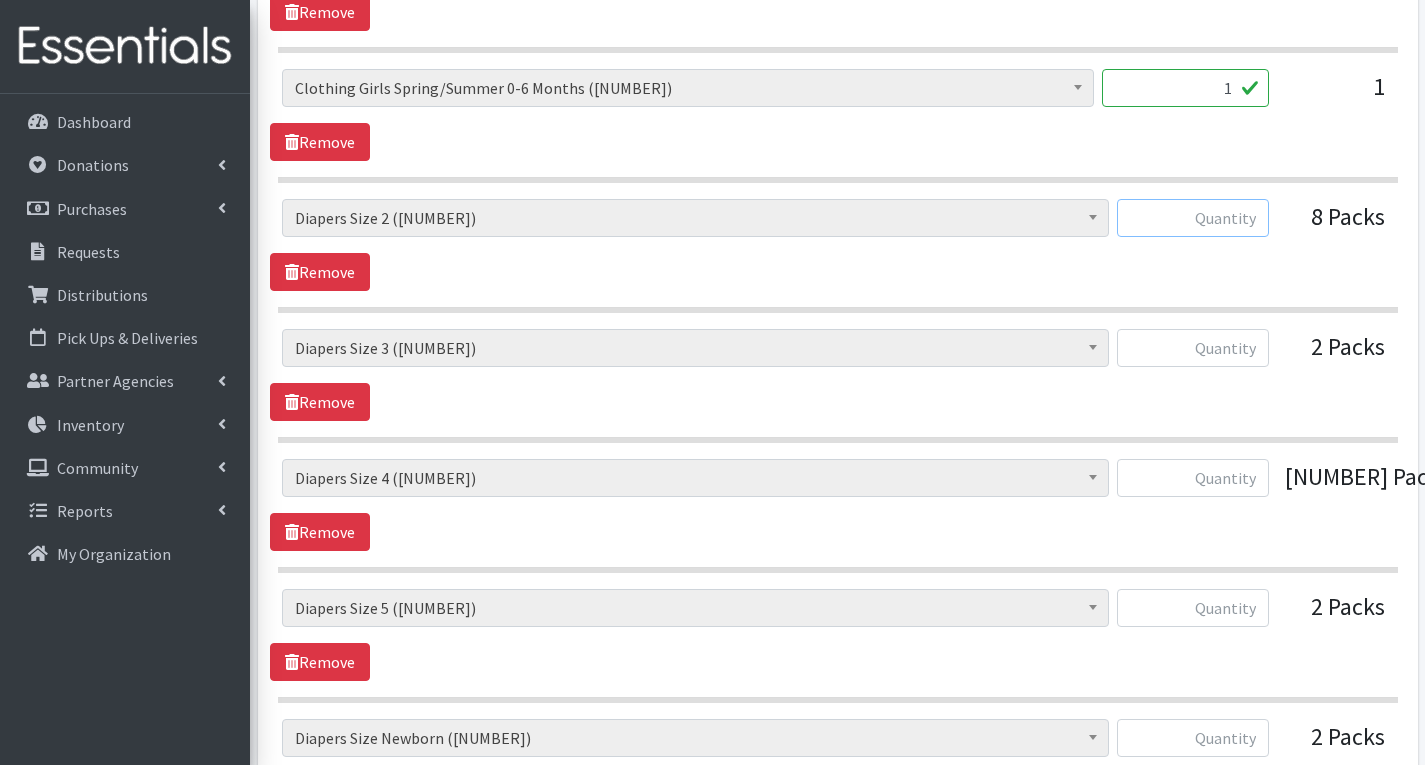 click at bounding box center [1193, 218] 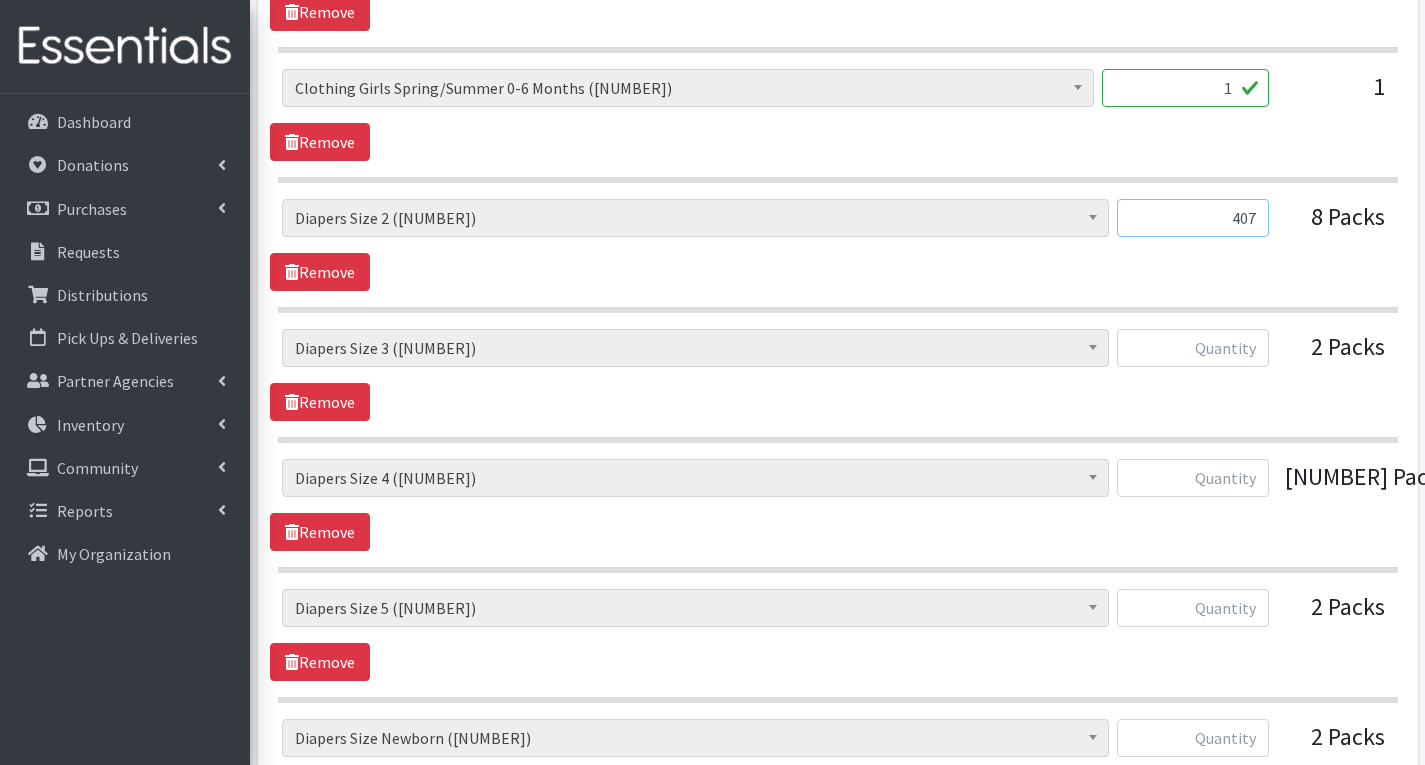 type on "407" 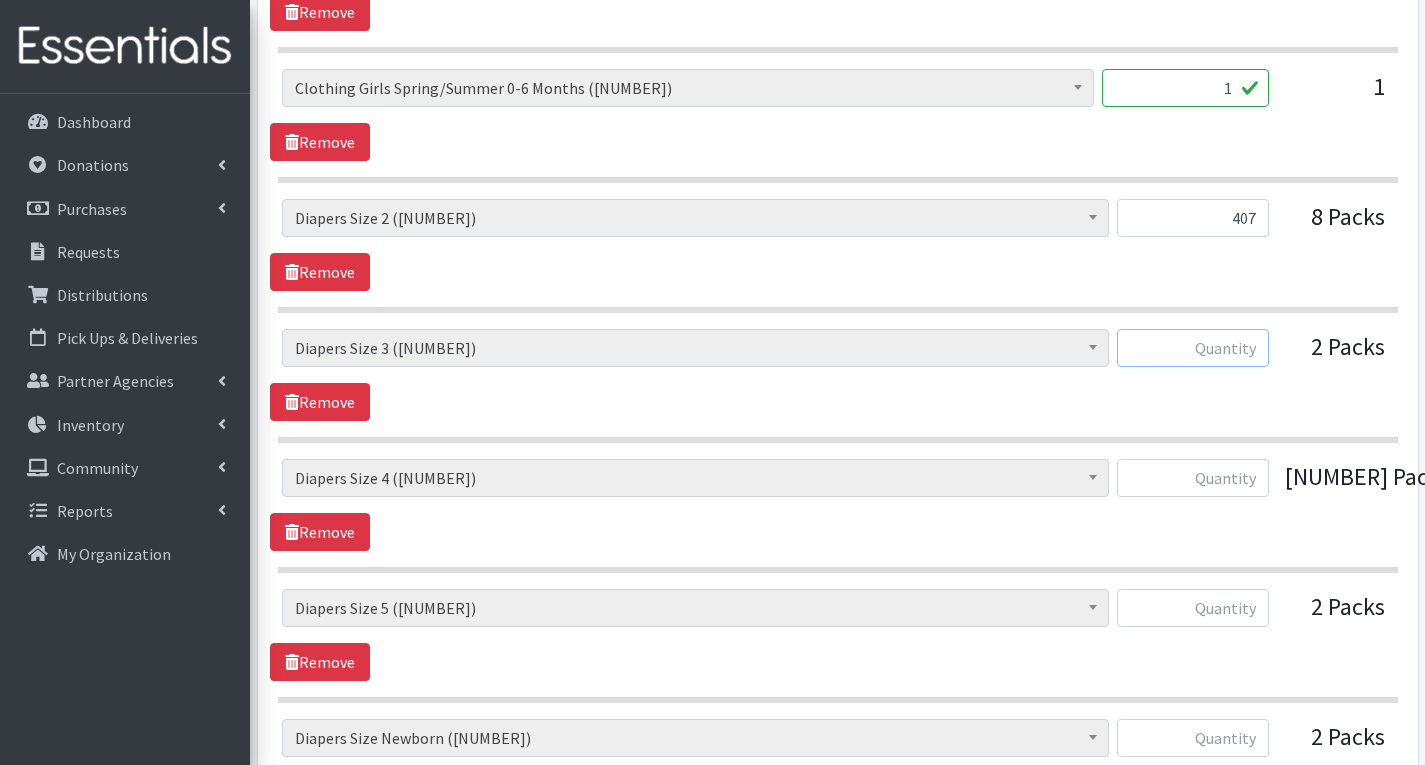 click at bounding box center [1193, 348] 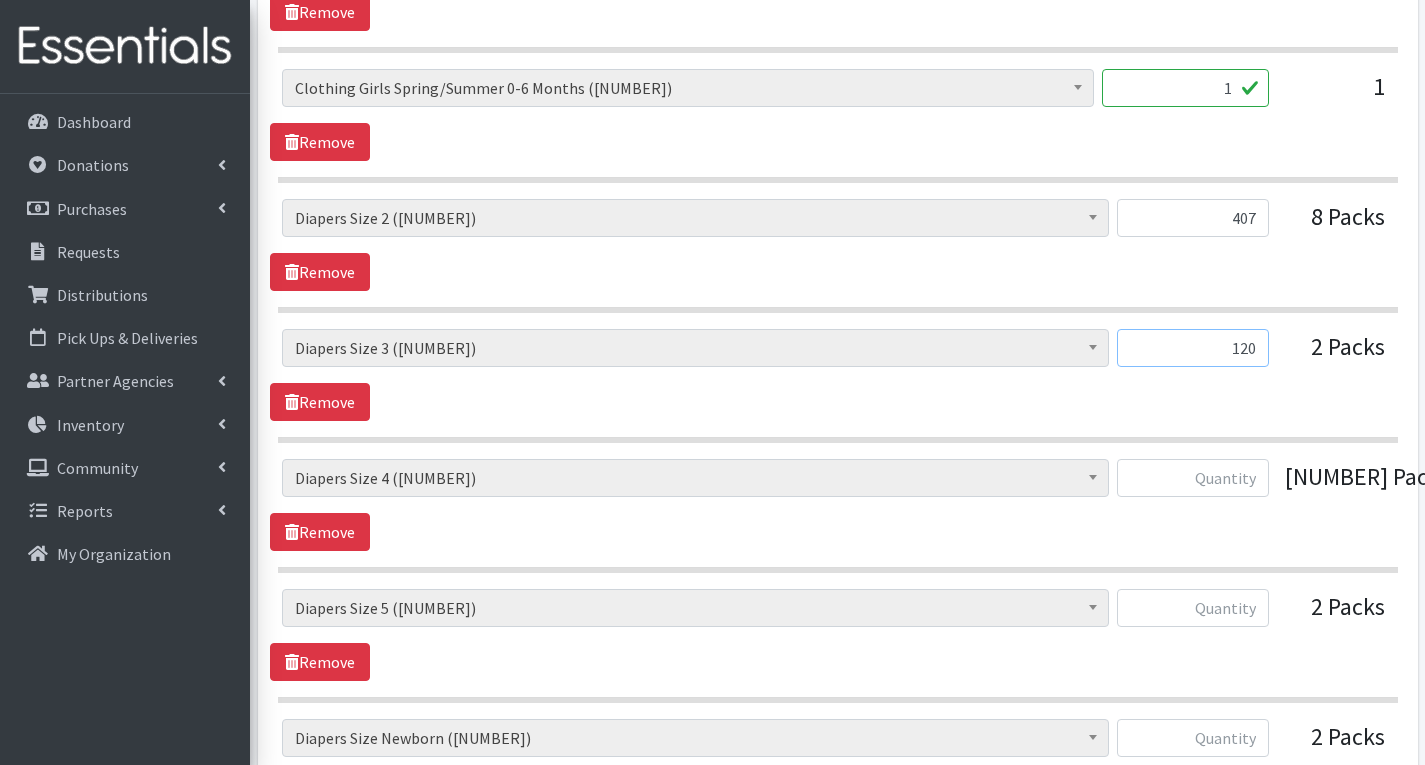 type on "120" 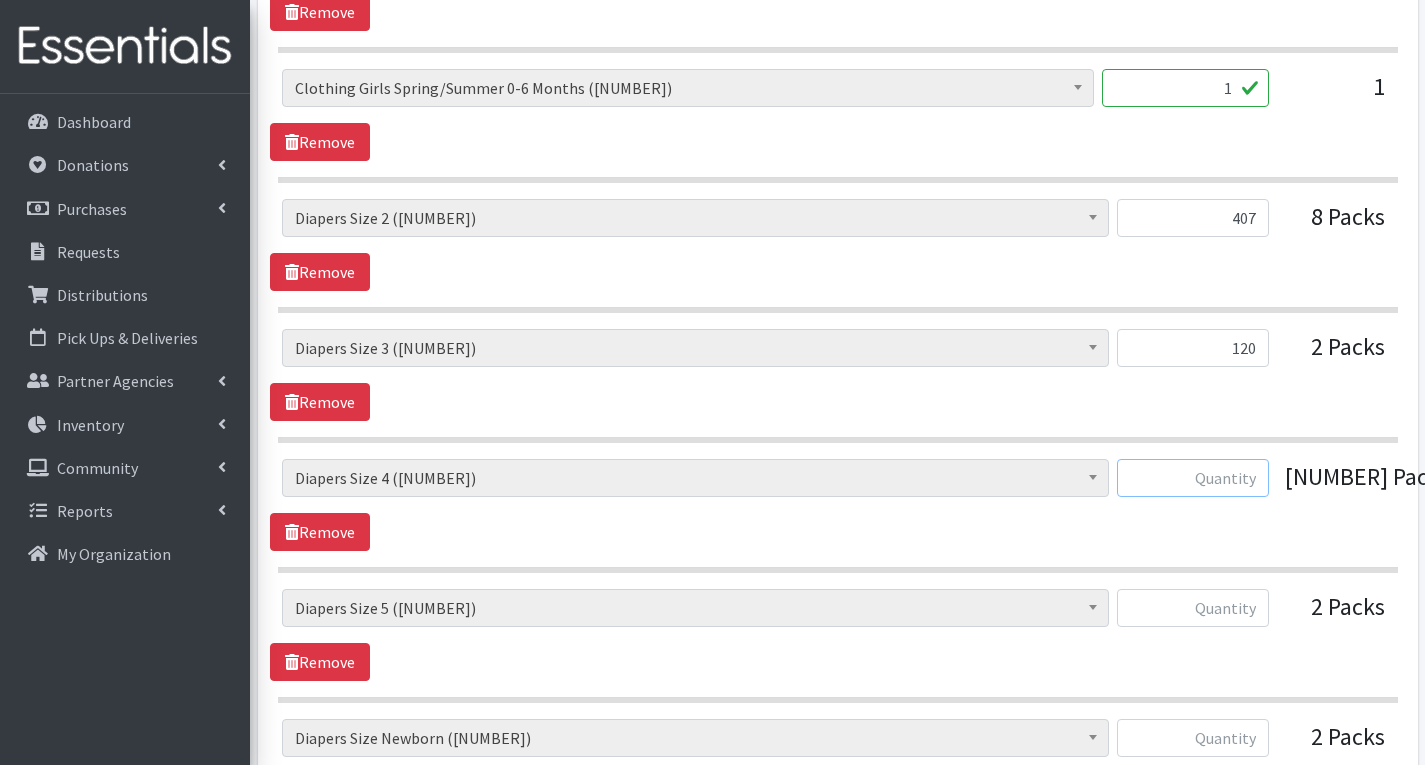 click at bounding box center (1193, 478) 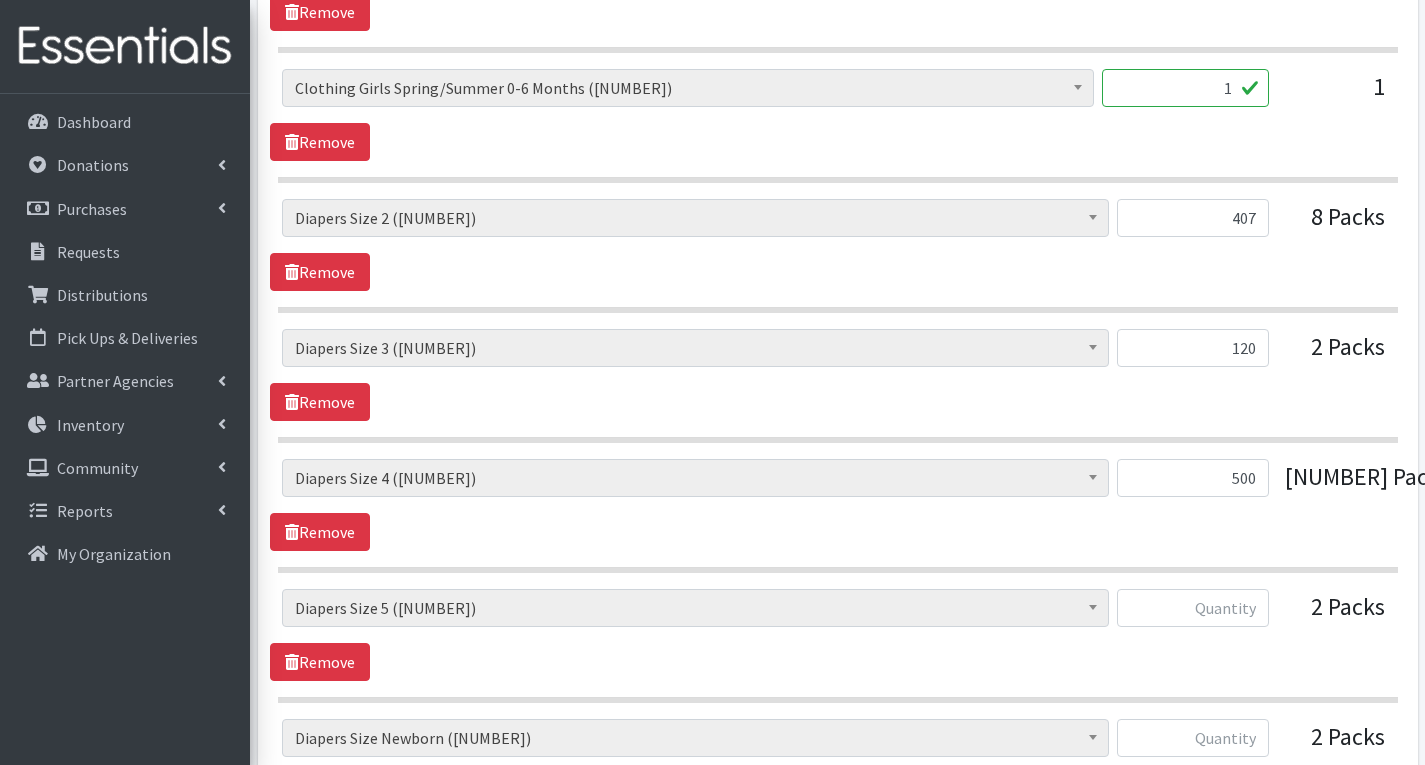click on "# of Children this order will serve ([NUMBER])
# of Individuals Living in Household ([NUMBER])
Activity Mat ([NUMBER])
Baby Carriers ([NUMBER])
Bath Tubs ([NUMBER])
Bed Pads ([NUMBER])
Bibs ([NUMBER])
Birthday Box - Boy ([NUMBER])
Birthday Box - Girl ([NUMBER])
Blankets/Swaddlers/Sleepsacks ([NUMBER])
Books ([NUMBER])
Bottles ([NUMBER])
Breast Pump ([NUMBER])
Bundle Me's ([NUMBER])
Car Seat - 3in1 up to 80 lbs. ([NUMBER])
Car Seat - Infant up to 22lbs. w/ handle ([NUMBER])" at bounding box center [837, 505] 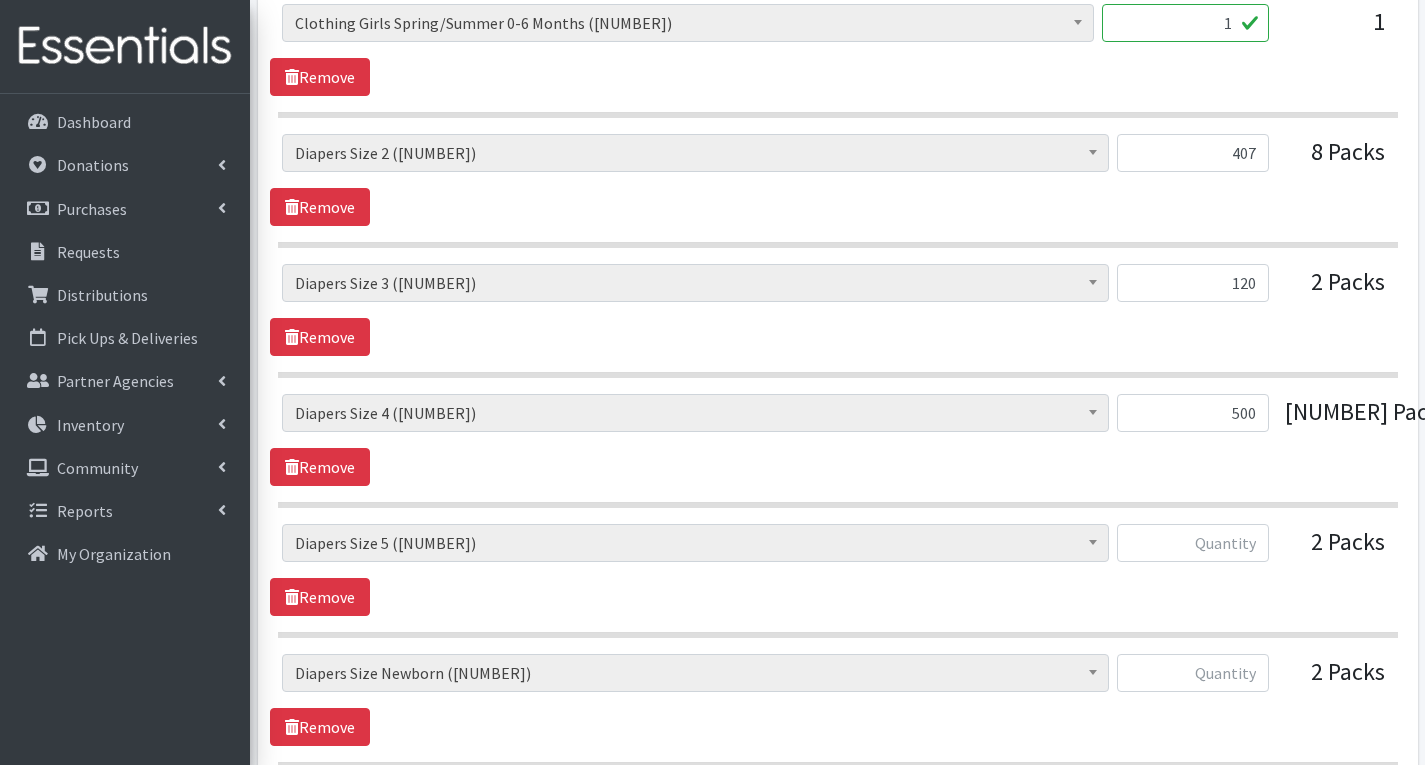 scroll, scrollTop: 2300, scrollLeft: 0, axis: vertical 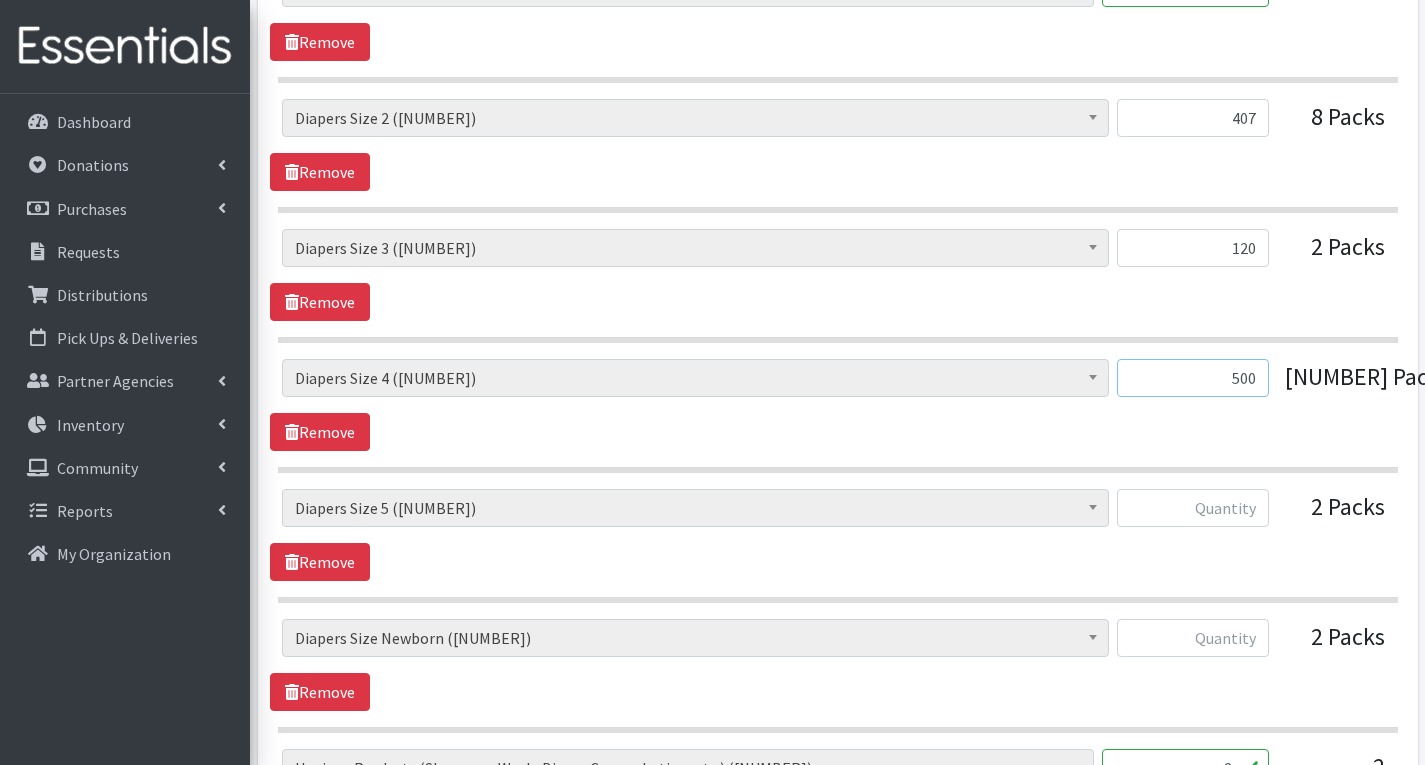 click on "500" at bounding box center [1193, 378] 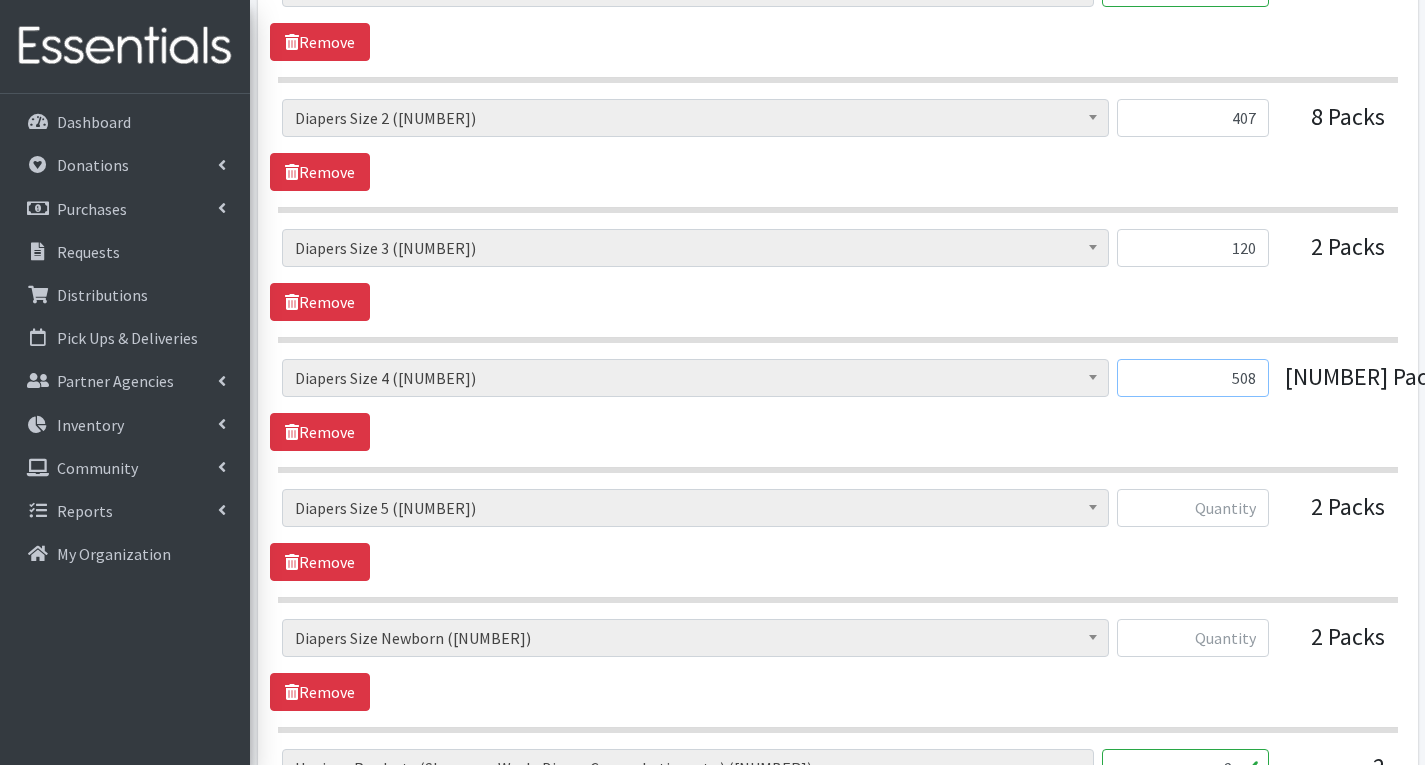 type on "508" 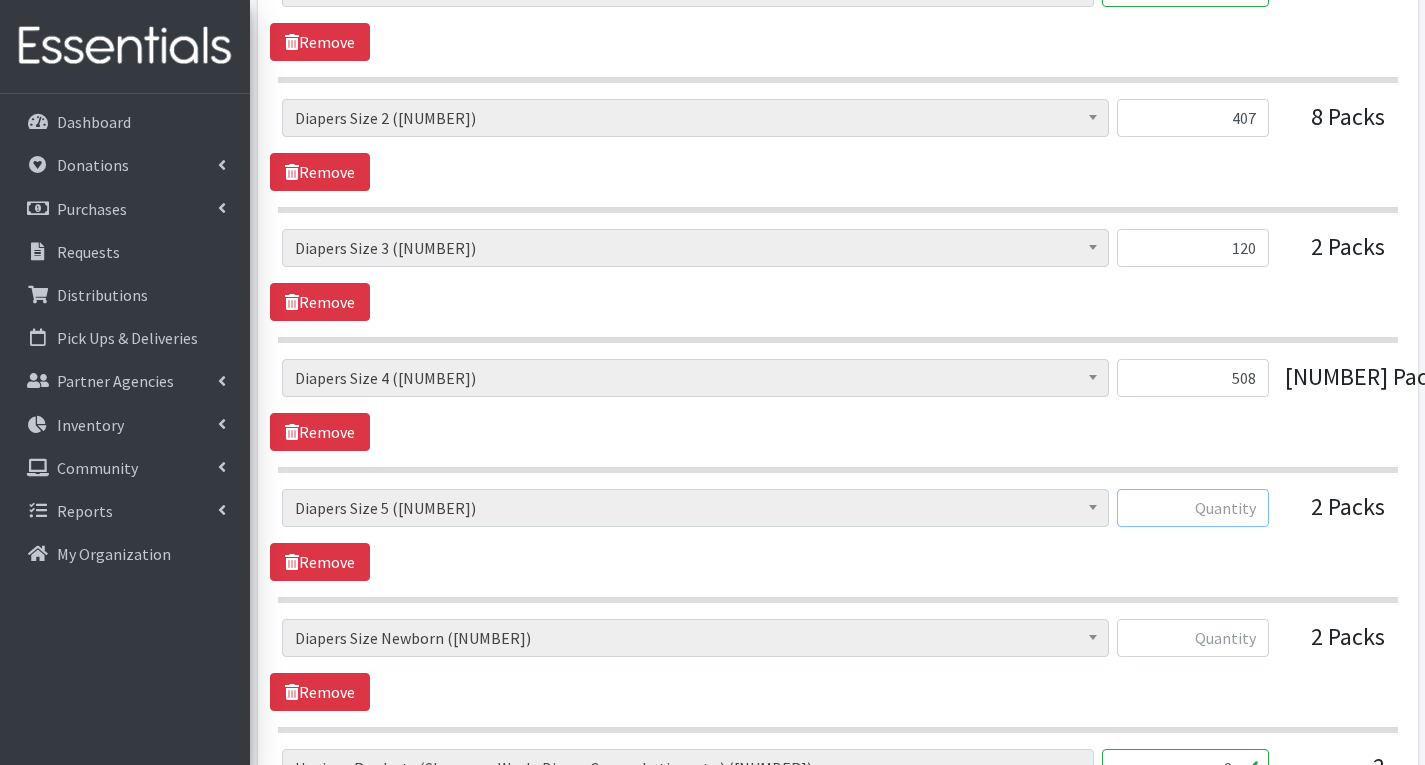 click at bounding box center [1193, 508] 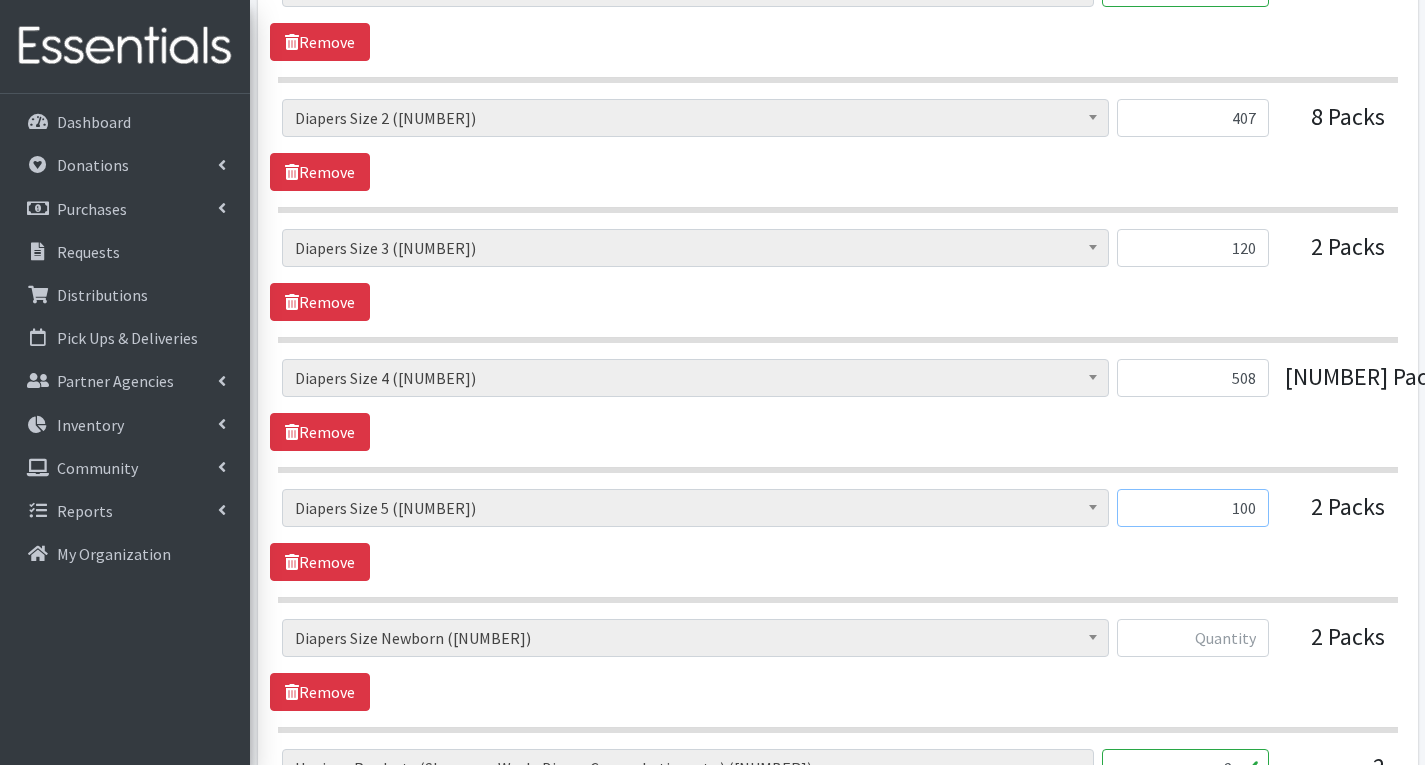 type on "100" 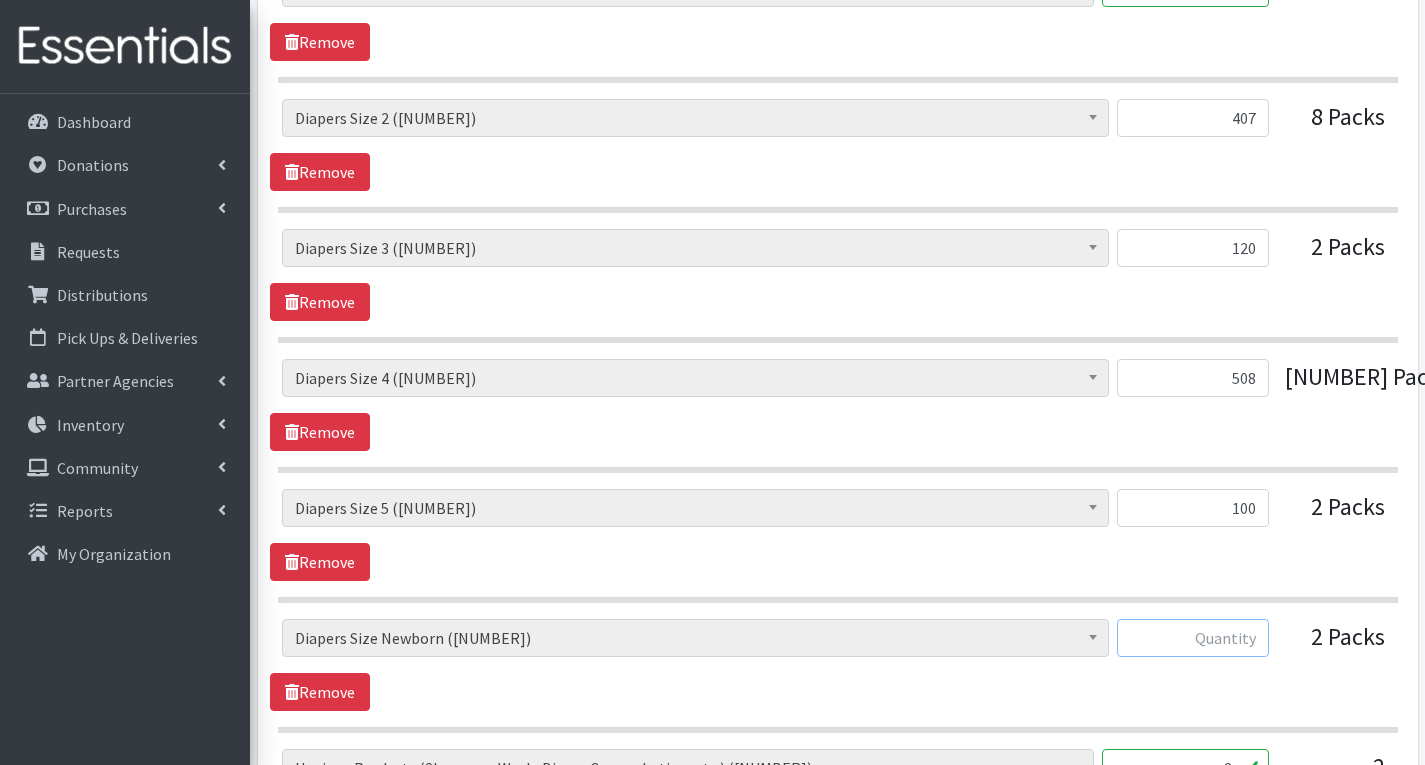 click at bounding box center (1193, 638) 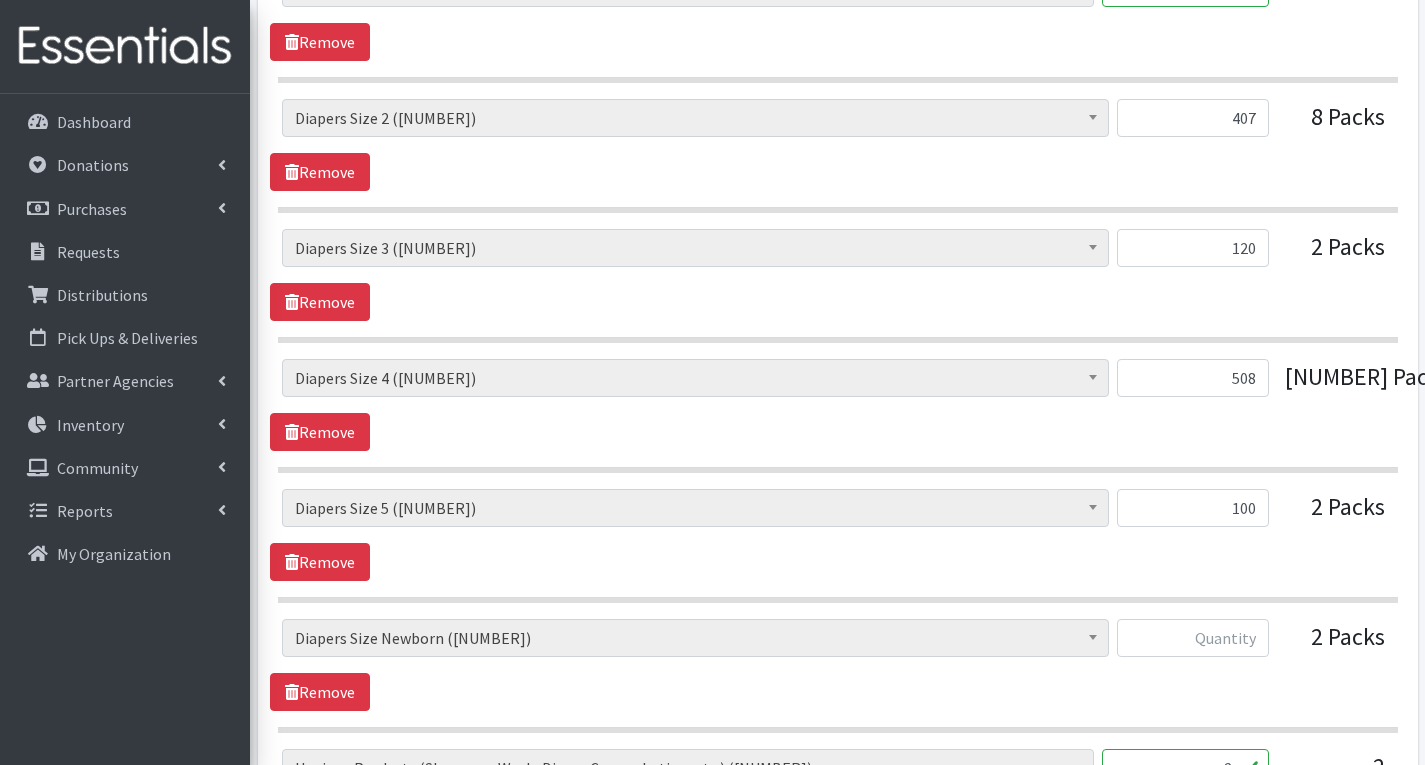 click on "# of Children this order will serve ([NUMBER])
# of Individuals Living in Household ([NUMBER])
Activity Mat ([NUMBER])
Baby Carriers ([NUMBER])
Bath Tubs ([NUMBER])
Bed Pads ([NUMBER])
Bibs ([NUMBER])
Birthday Box - Boy ([NUMBER])
Birthday Box - Girl ([NUMBER])
Blankets/Swaddlers/Sleepsacks ([NUMBER])
Books ([NUMBER])
Bottles ([NUMBER])
Breast Pump ([NUMBER])
Bundle Me's ([NUMBER])
Car Seat - 3in1 up to 80 lbs. ([NUMBER])
Car Seat - Infant up to 22lbs. w/ handle ([NUMBER])" at bounding box center (837, 535) 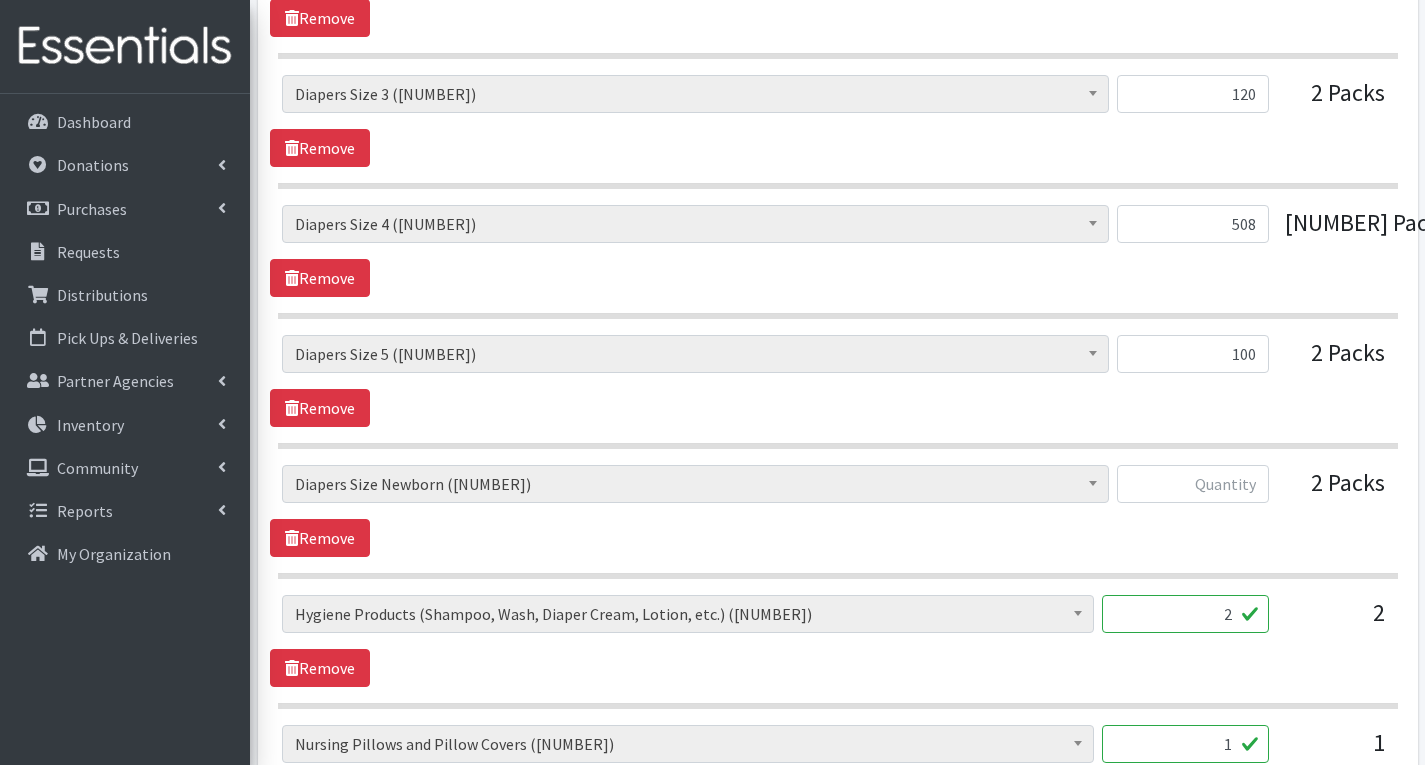 scroll, scrollTop: 2500, scrollLeft: 0, axis: vertical 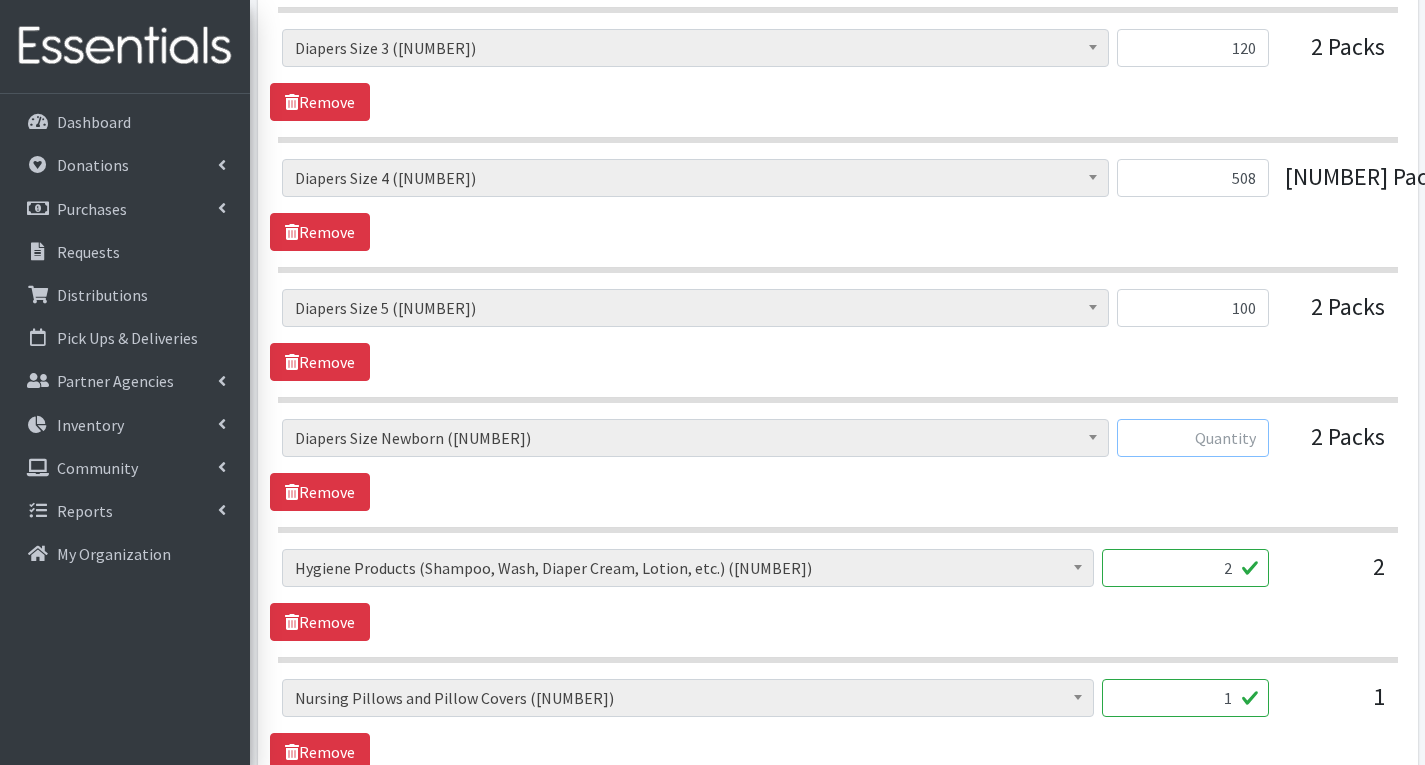 click at bounding box center [1193, 438] 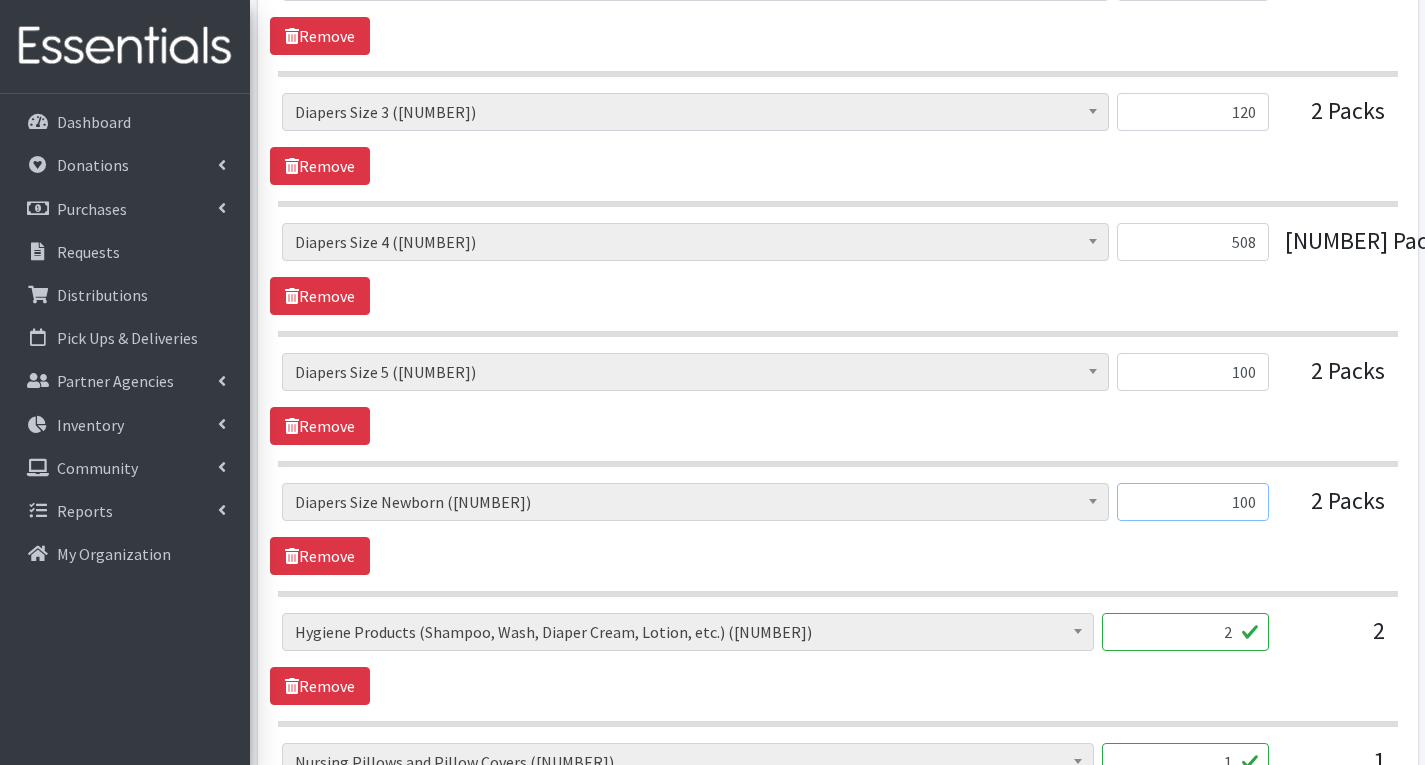 scroll, scrollTop: 2400, scrollLeft: 0, axis: vertical 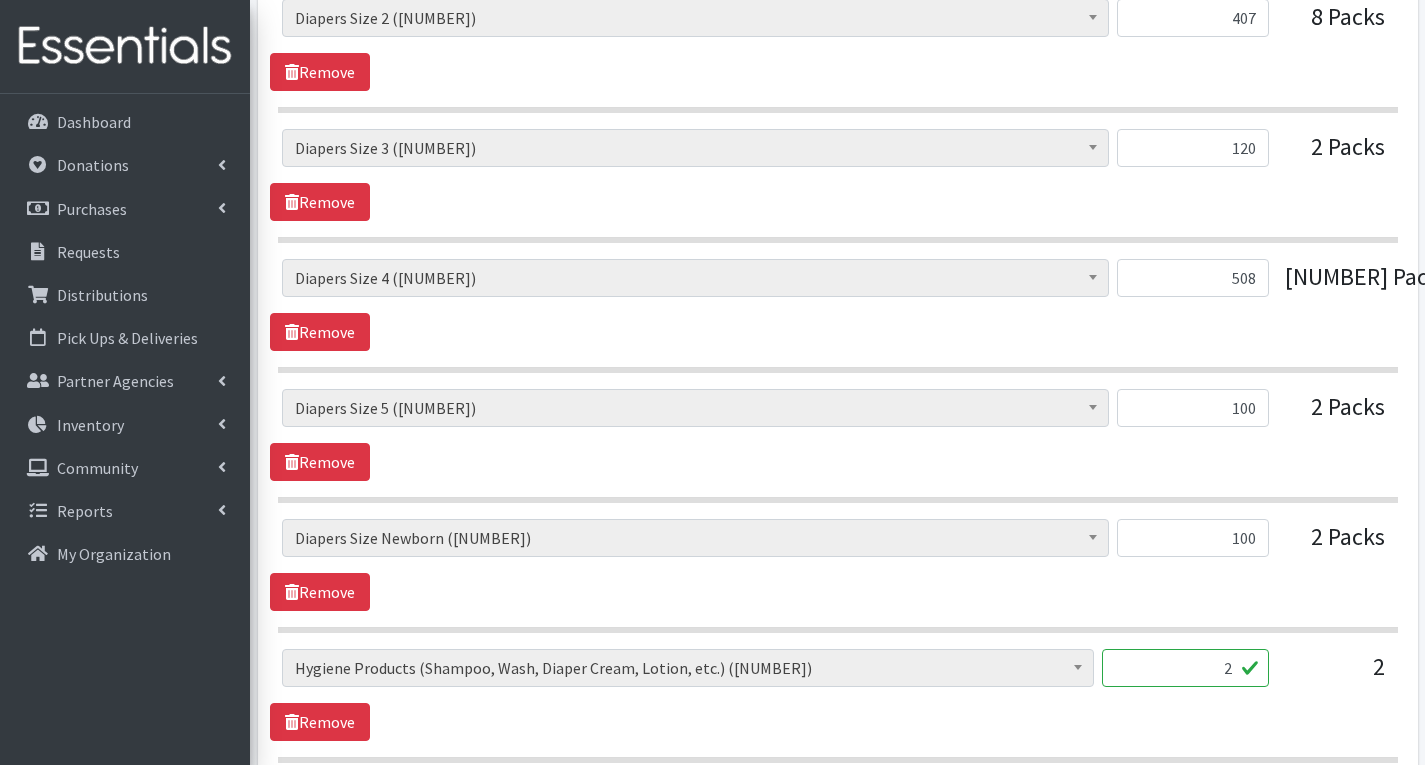 click on "# of Children this order will serve ([NUMBER])
# of Individuals Living in Household ([NUMBER])
Activity Mat ([NUMBER])
Baby Carriers ([NUMBER])
Bath Tubs ([NUMBER])
Bed Pads ([NUMBER])
Bibs ([NUMBER])
Birthday Box - Boy ([NUMBER])
Birthday Box - Girl ([NUMBER])
Blankets/Swaddlers/Sleepsacks ([NUMBER])
Books ([NUMBER])
Bottles ([NUMBER])
Breast Pump ([NUMBER])
Bundle Me's ([NUMBER])
Car Seat - 3in1 up to 80 lbs. ([NUMBER])
Car Seat - Infant up to 22lbs. w/ handle ([NUMBER])" at bounding box center (837, 565) 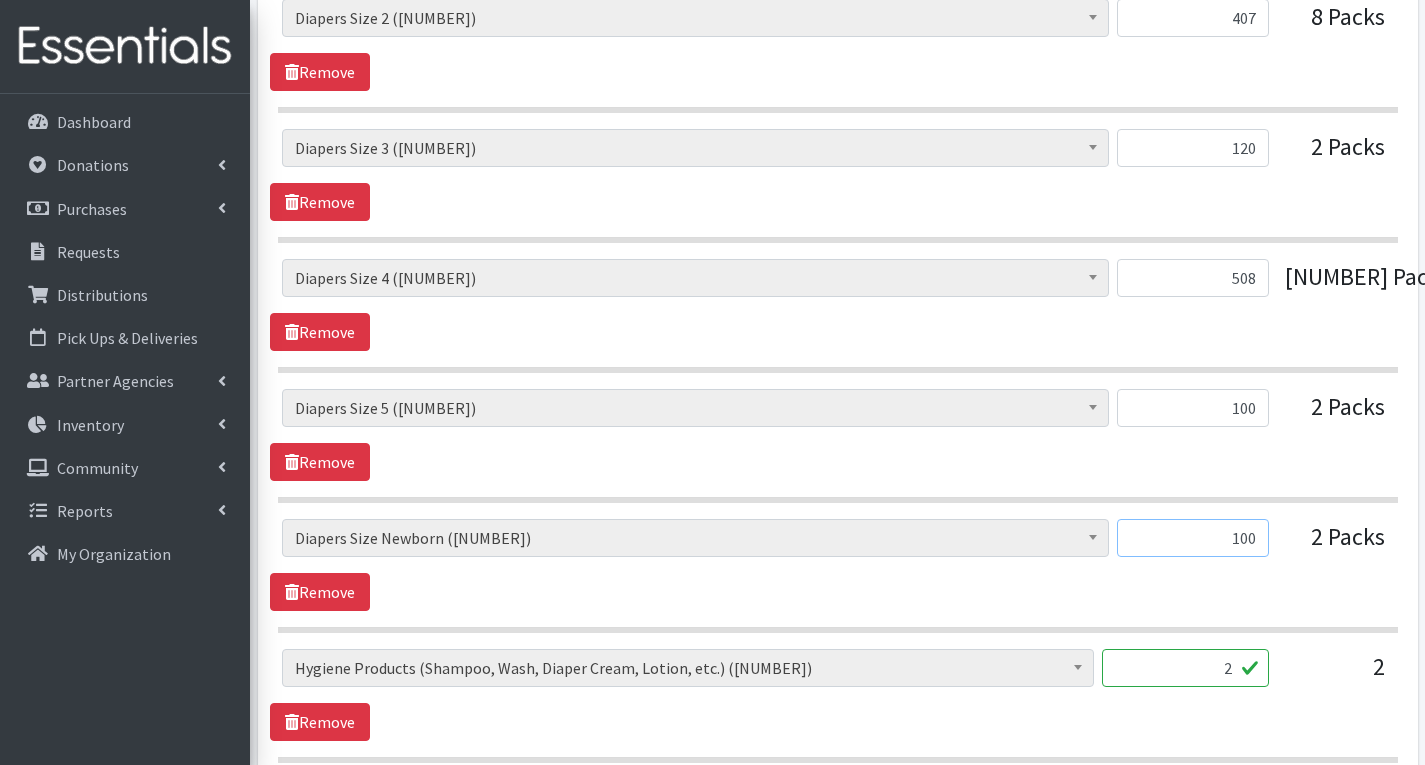 click on "100" at bounding box center [1193, 538] 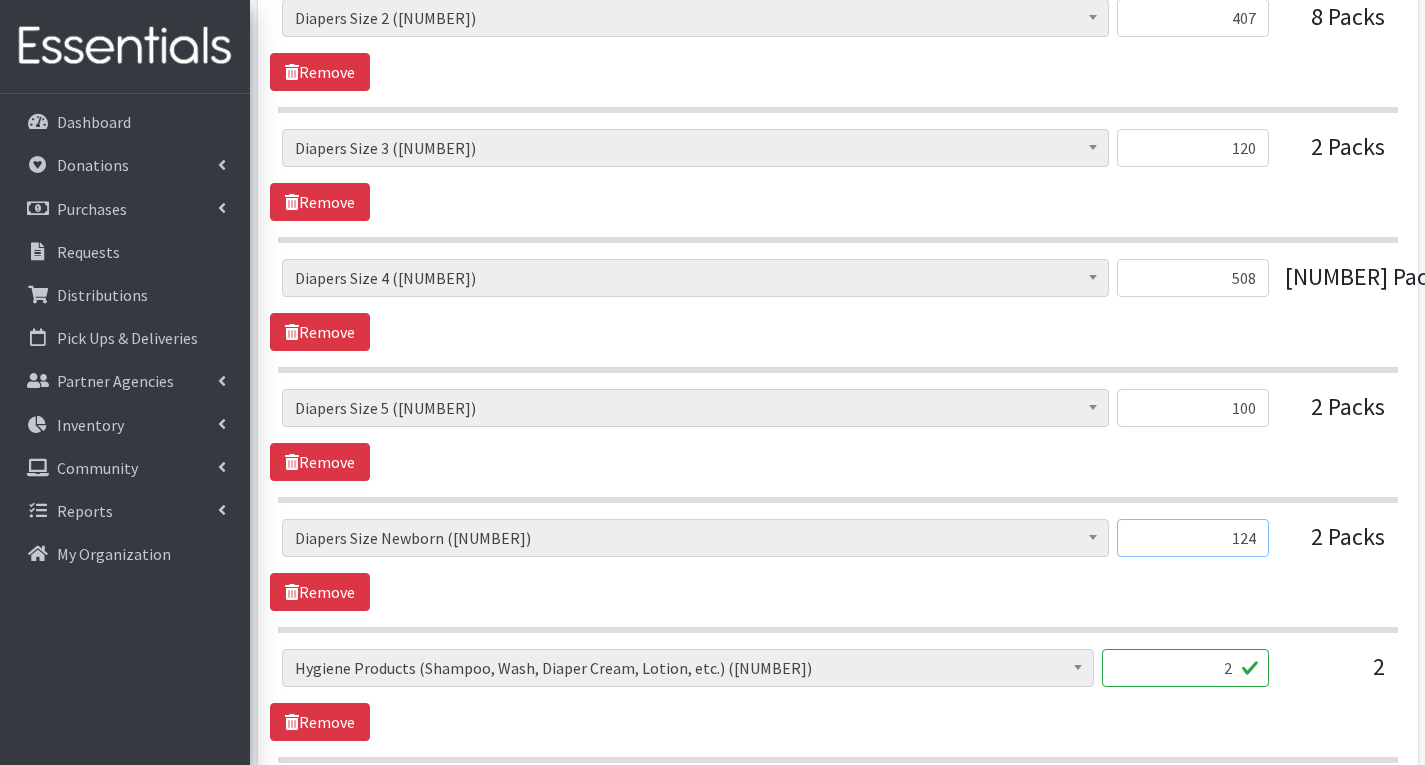 type on "124" 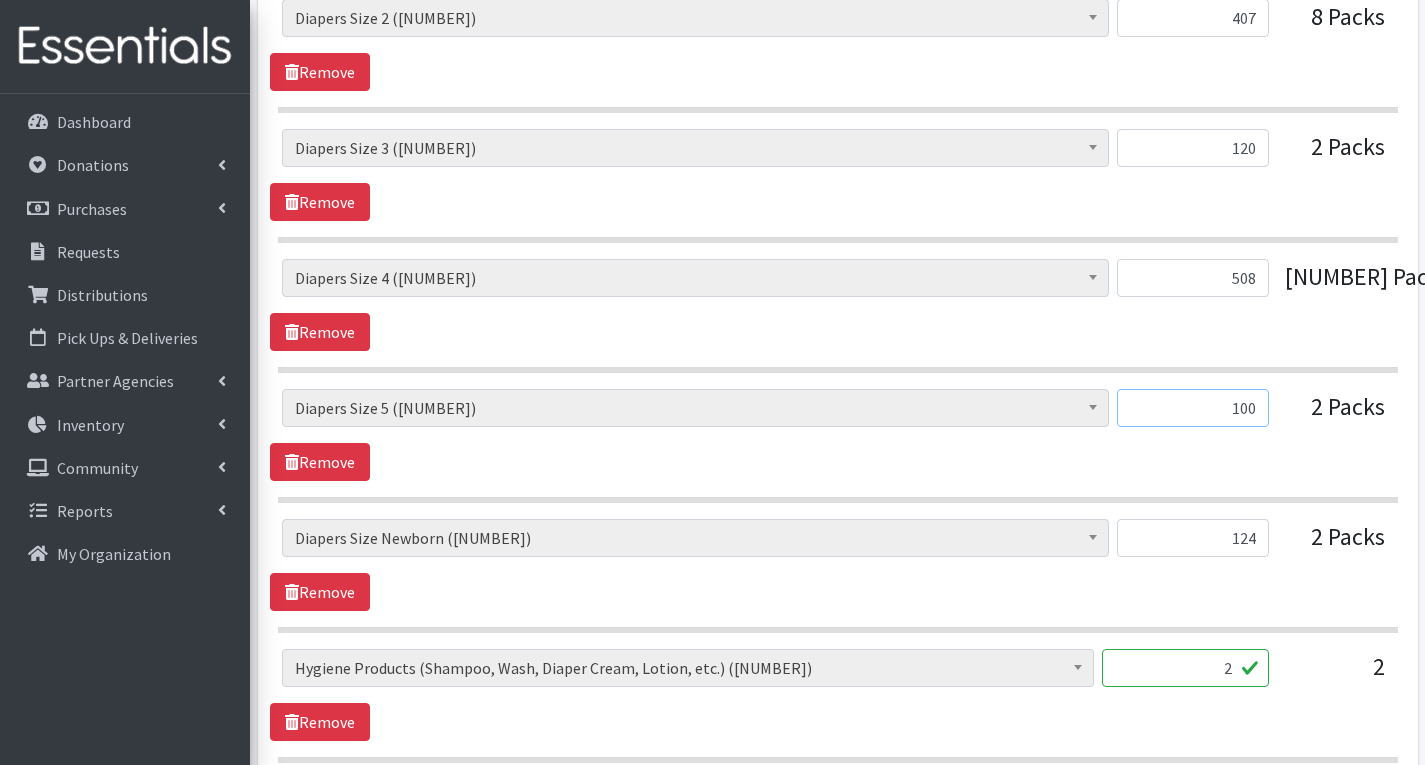 click on "100" at bounding box center (1193, 408) 